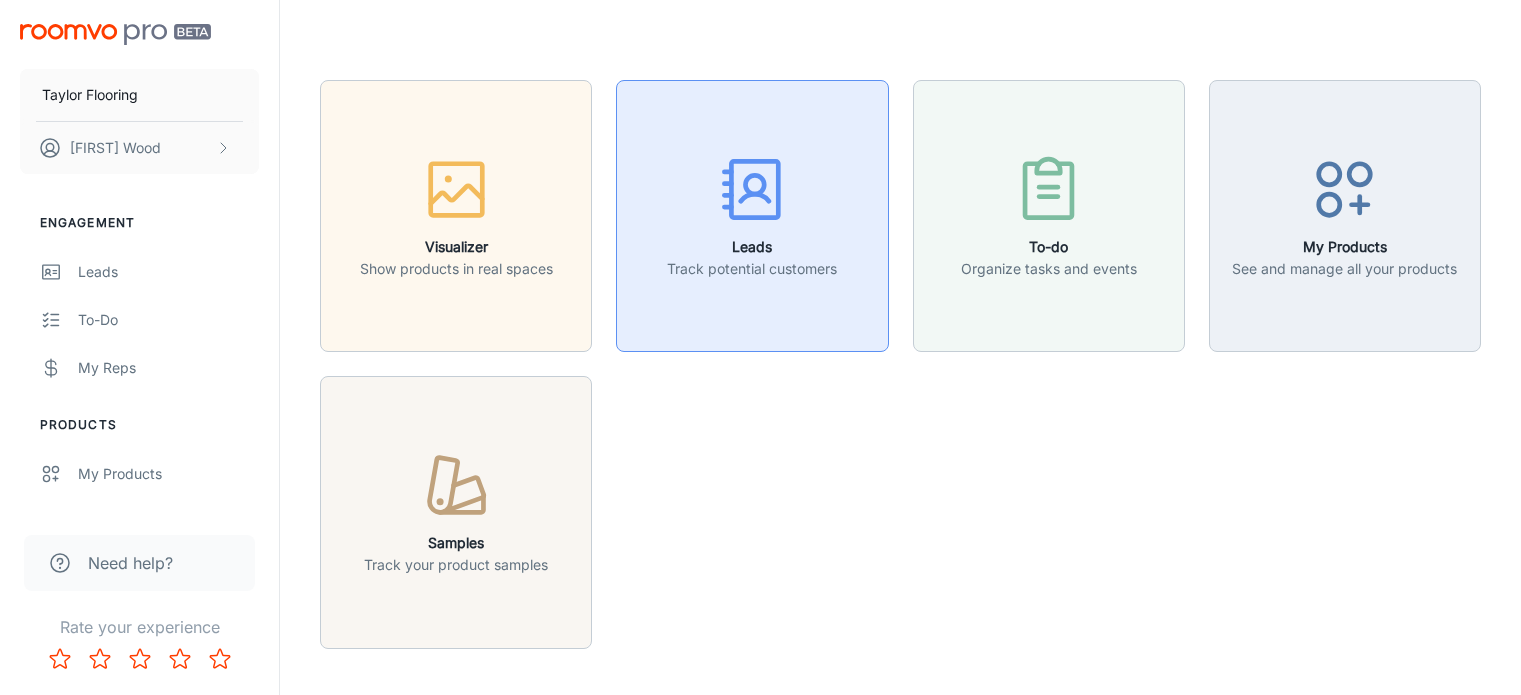scroll, scrollTop: 0, scrollLeft: 0, axis: both 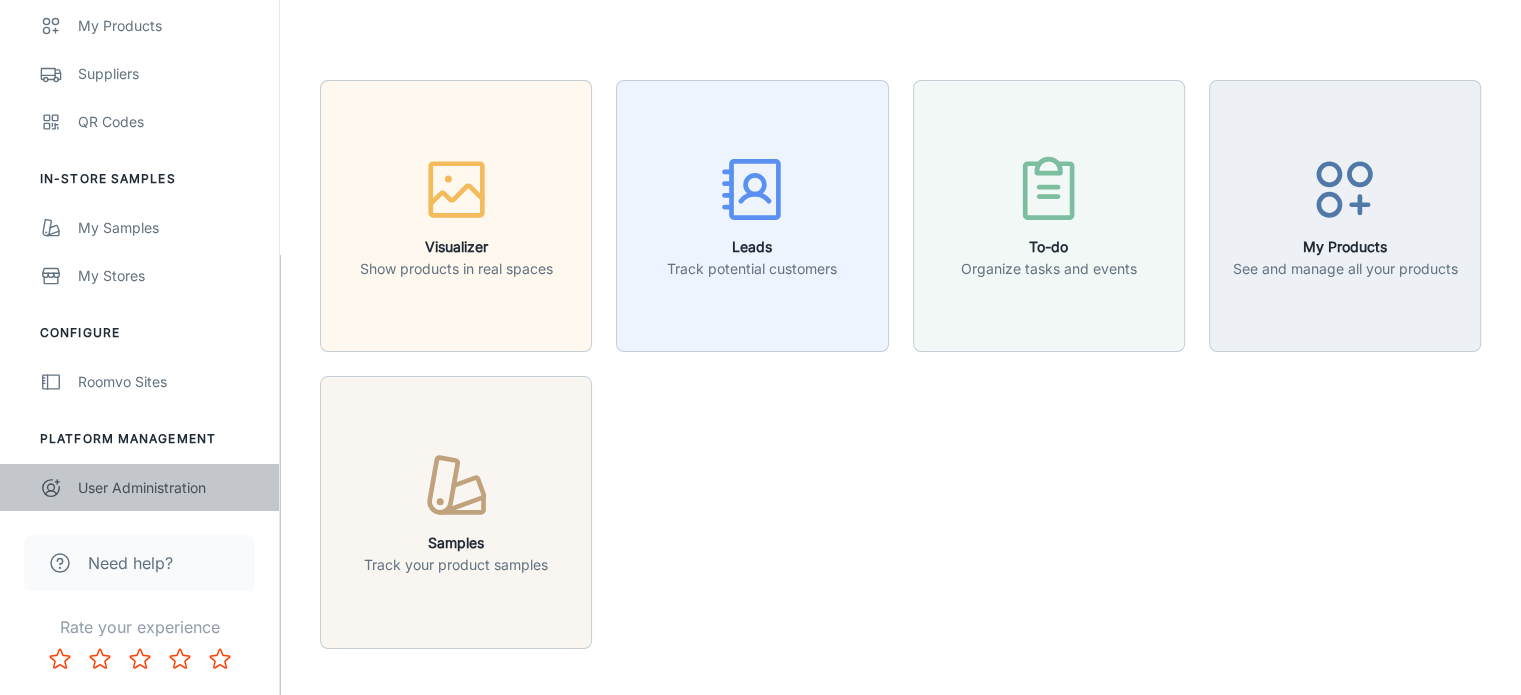 click on "User Administration" at bounding box center (168, 488) 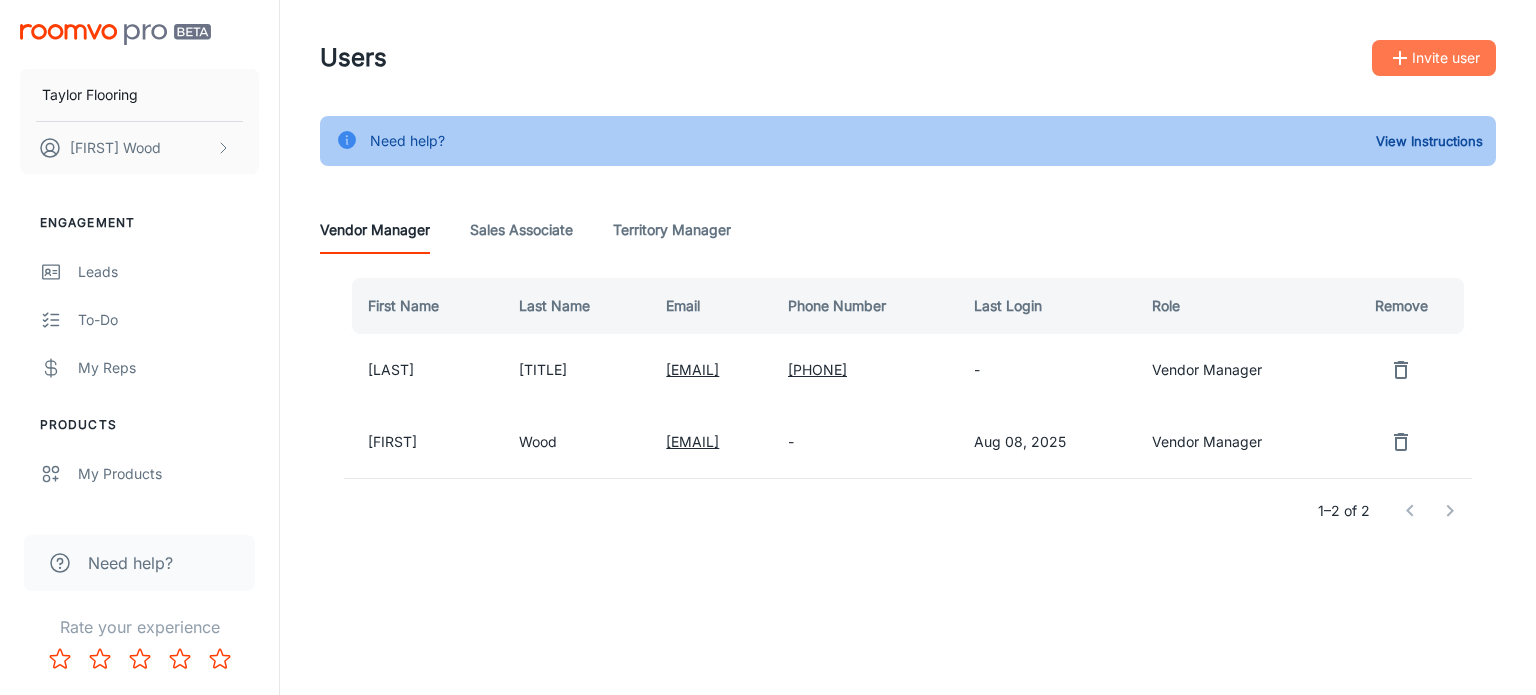 click on "Invite user" at bounding box center (1434, 58) 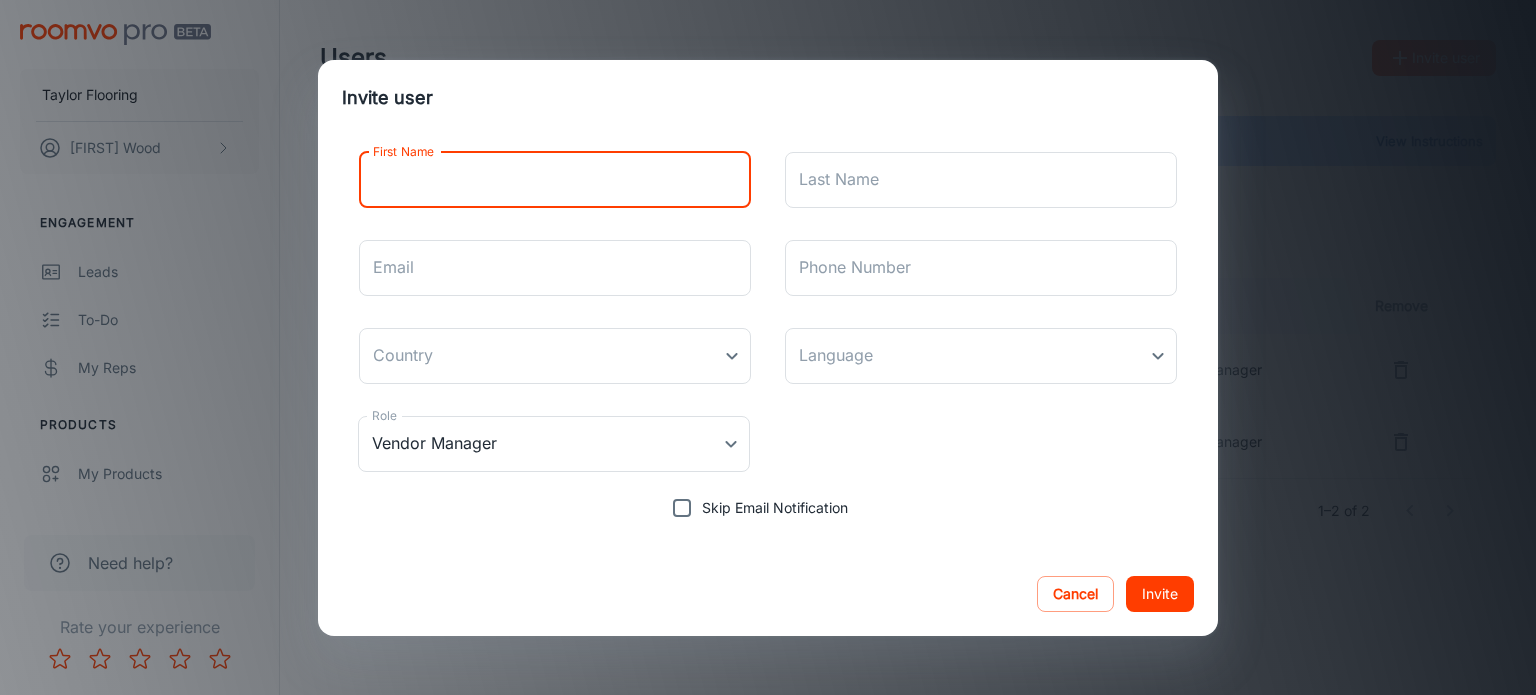 click on "First Name" at bounding box center [555, 180] 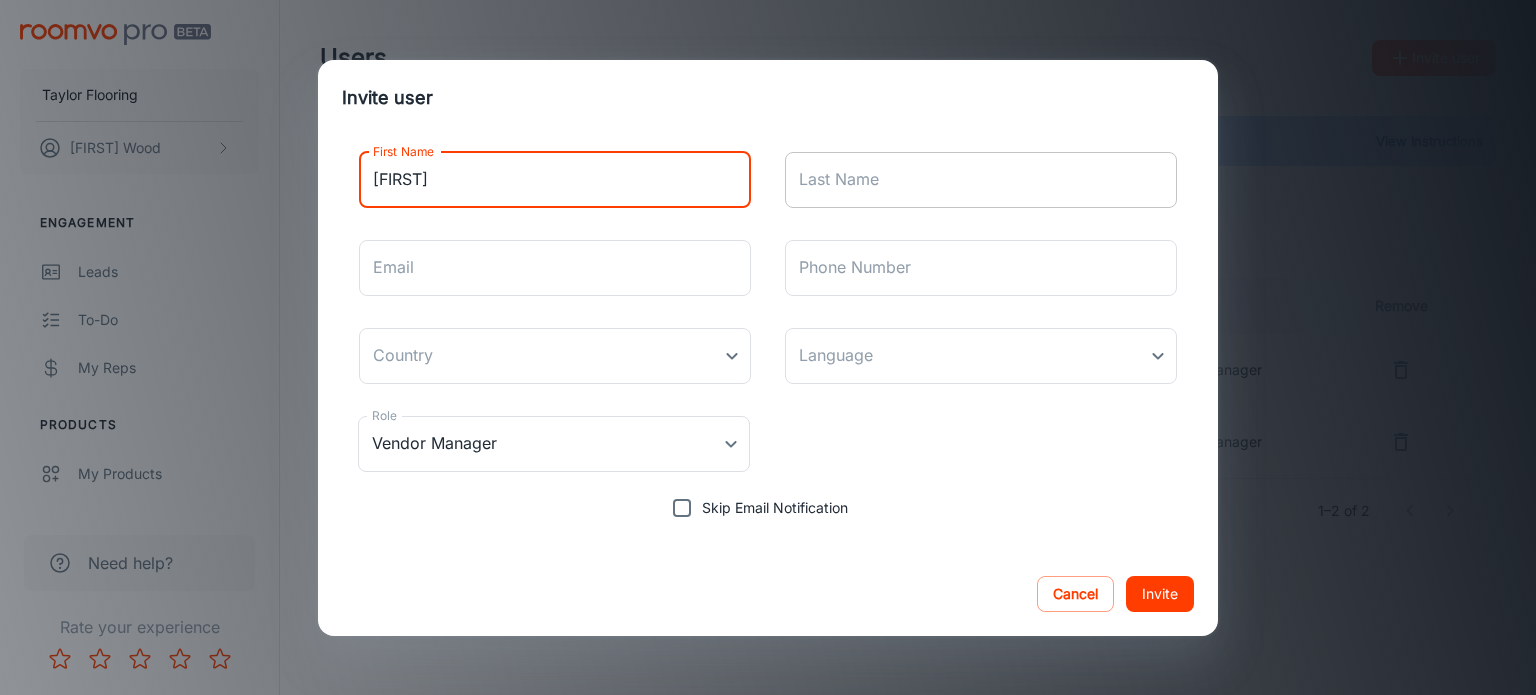 type on "[FIRST]" 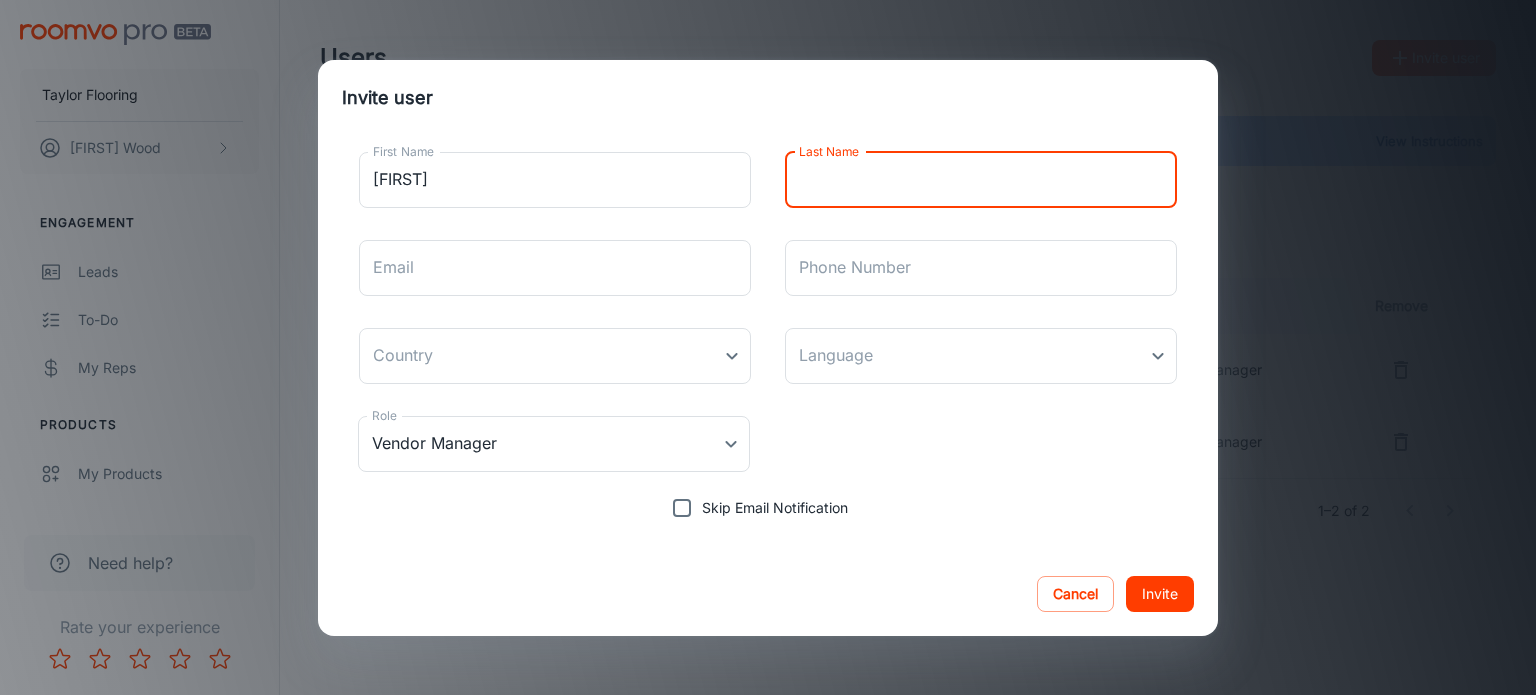 click on "Last Name" at bounding box center (981, 180) 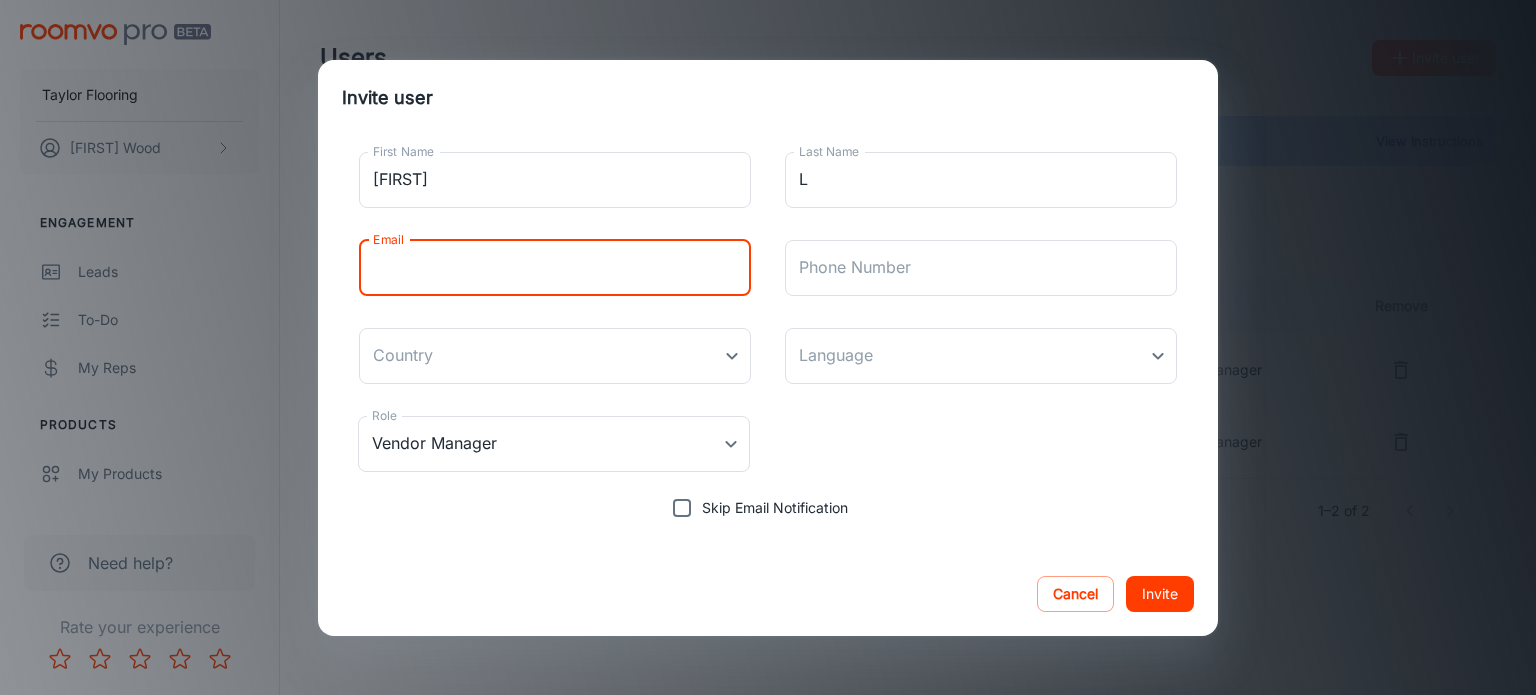 click on "Email" at bounding box center [555, 268] 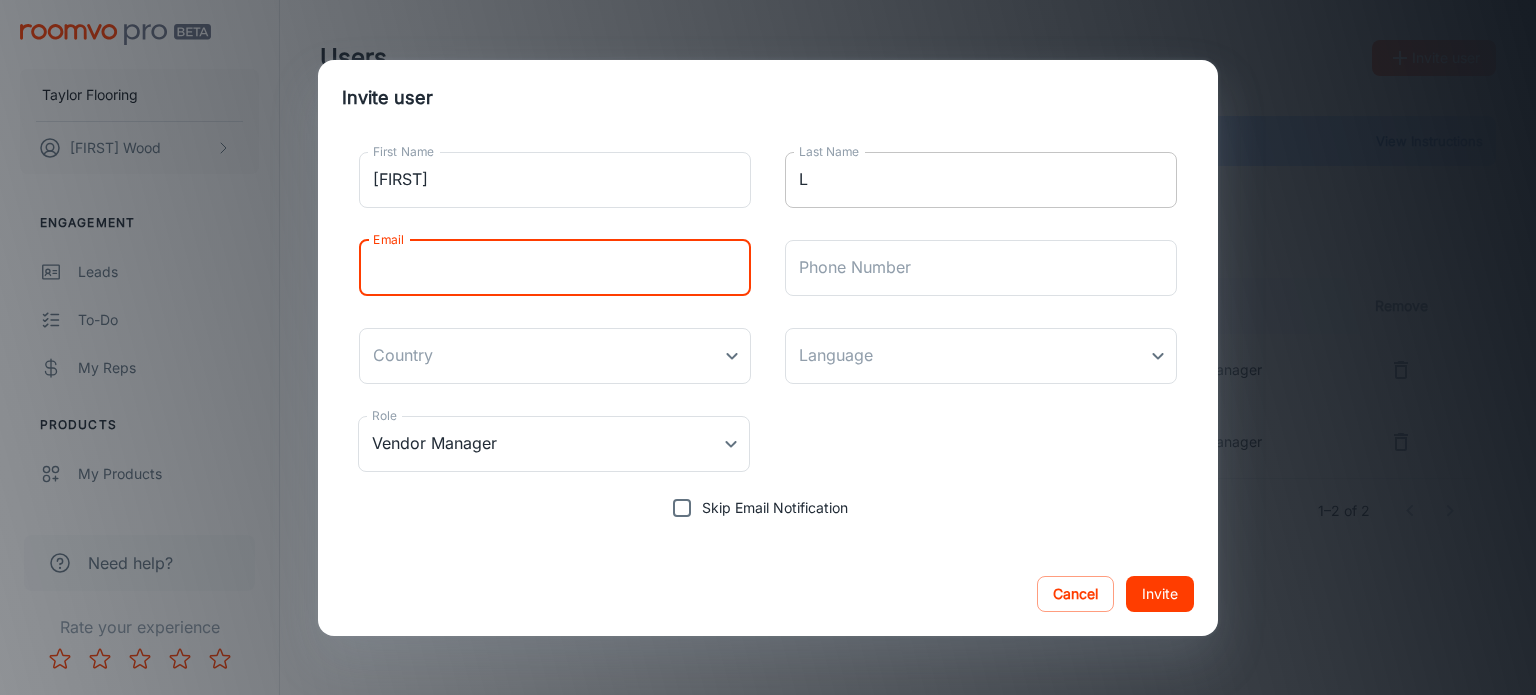 click on "L" at bounding box center [981, 180] 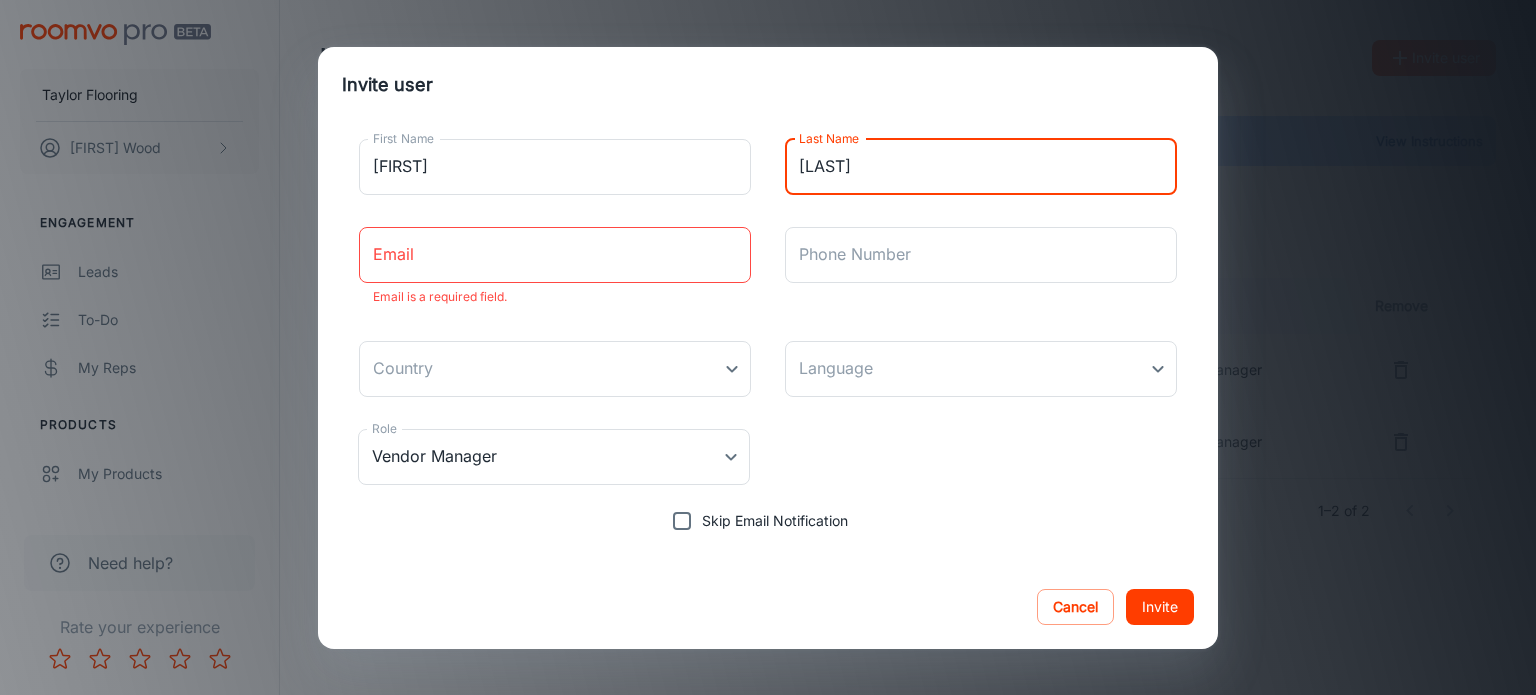 type on "[LAST]" 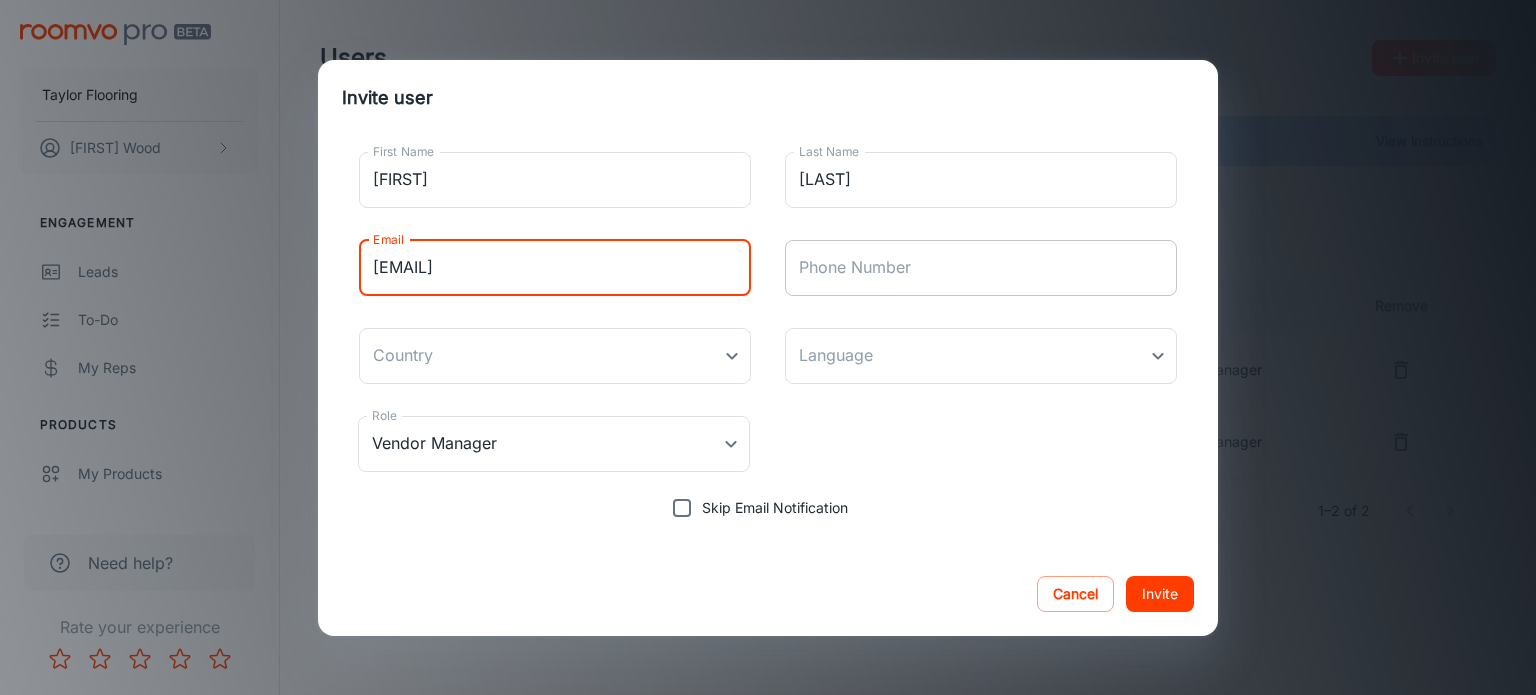 type on "[EMAIL]" 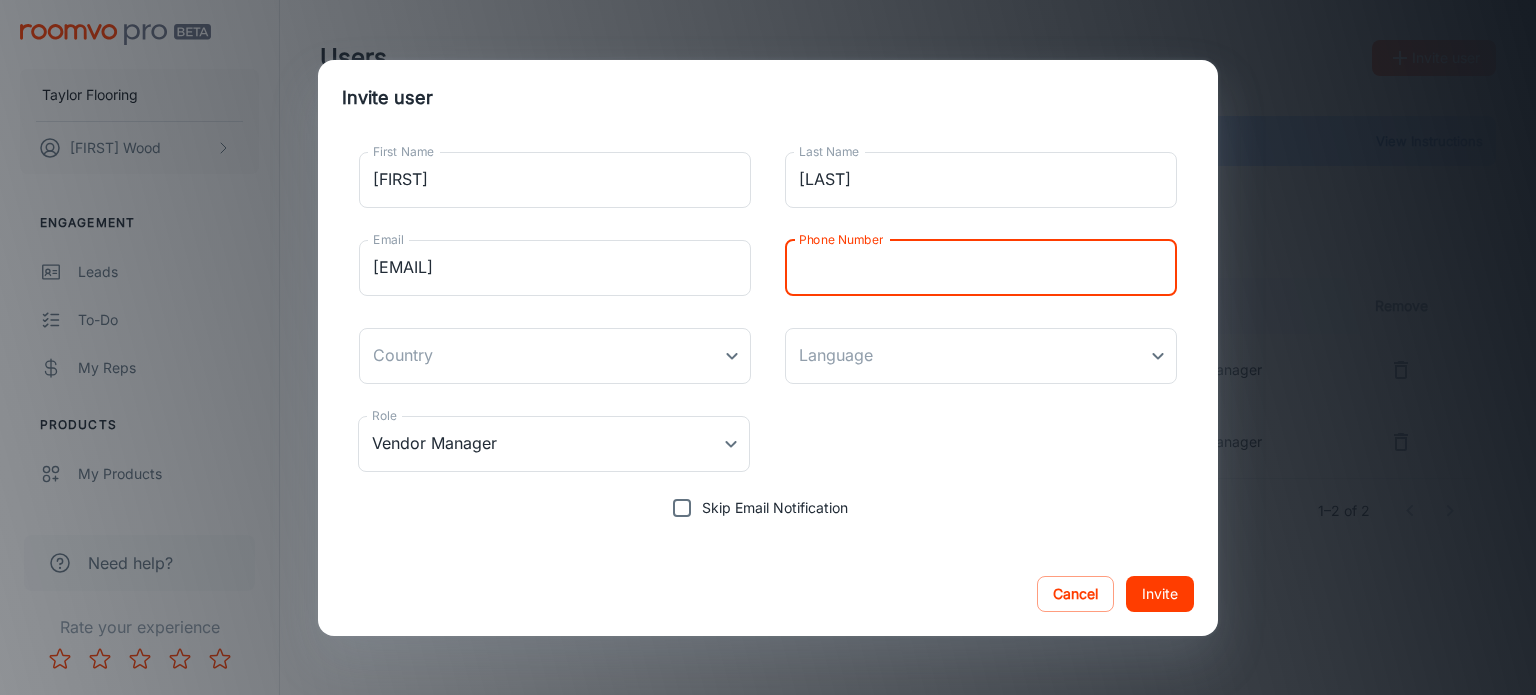 type on "[PHONE]" 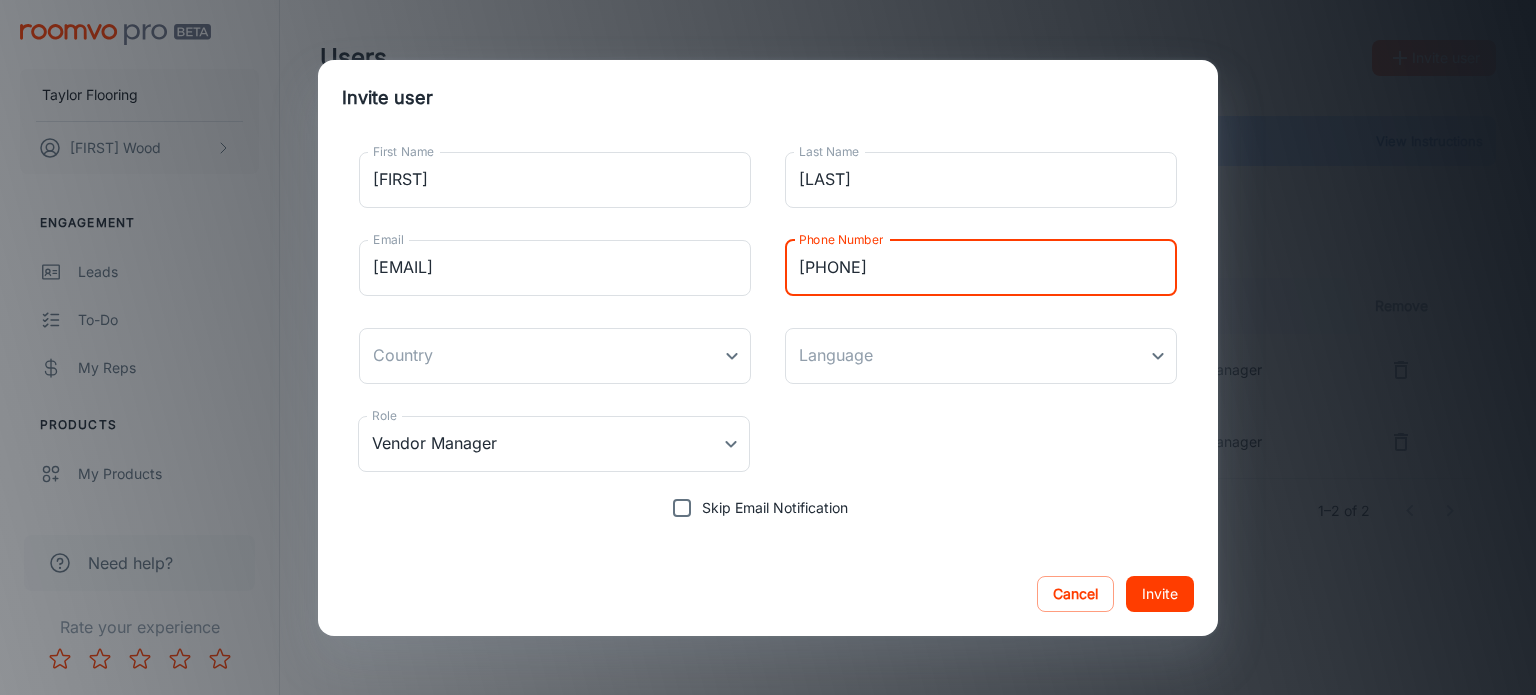 type on "Canada" 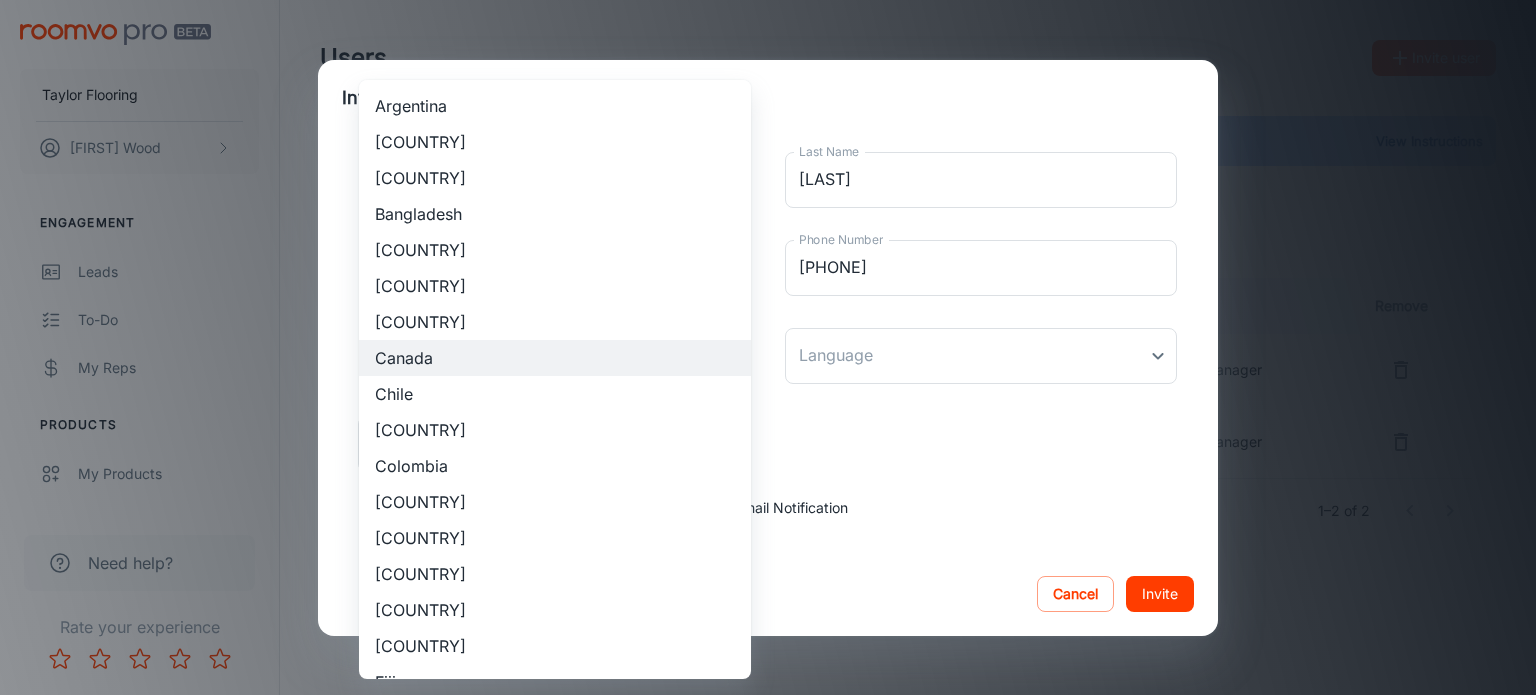 click on "Taylor Flooring [FIRST] [LAST] Engagement Leads To-do My Reps Products My Products Suppliers QR Codes In-Store Samples My Samples My Stores Configure Roomvo Sites Platform Management User Administration Need help? Rate your experience Users Invite user Need help? View Instructions Vendor Manager Sales Associate Territory Manager First Name Last Name Email Phone Number Last Login Role Remove FINLAYSON/WHSE MGR [EMAIL] [PHONE] - Vendor Manager [FIRST] [LAST] [EMAIL] - Aug 08, 2025 Vendor Manager 1–2 of 2 Roomvo PRO | Users Invite user First Name Susan First Name Last Name [LAST] Last Name Email [EMAIL] Email Phone Number [PHONE] Phone Number Country Canada Canada Country Language ​ Language Role Vendor Manager Vendor Manager Role Skip Email Notification Cancel Invite Argentina Australia Bahami Bangladesh Belgique België Brasil Canada Chile China Colombia Danmark Deutschland Eesti Espanya España Fiji France Guatemala Hong Kong SAR China India" at bounding box center (768, 347) 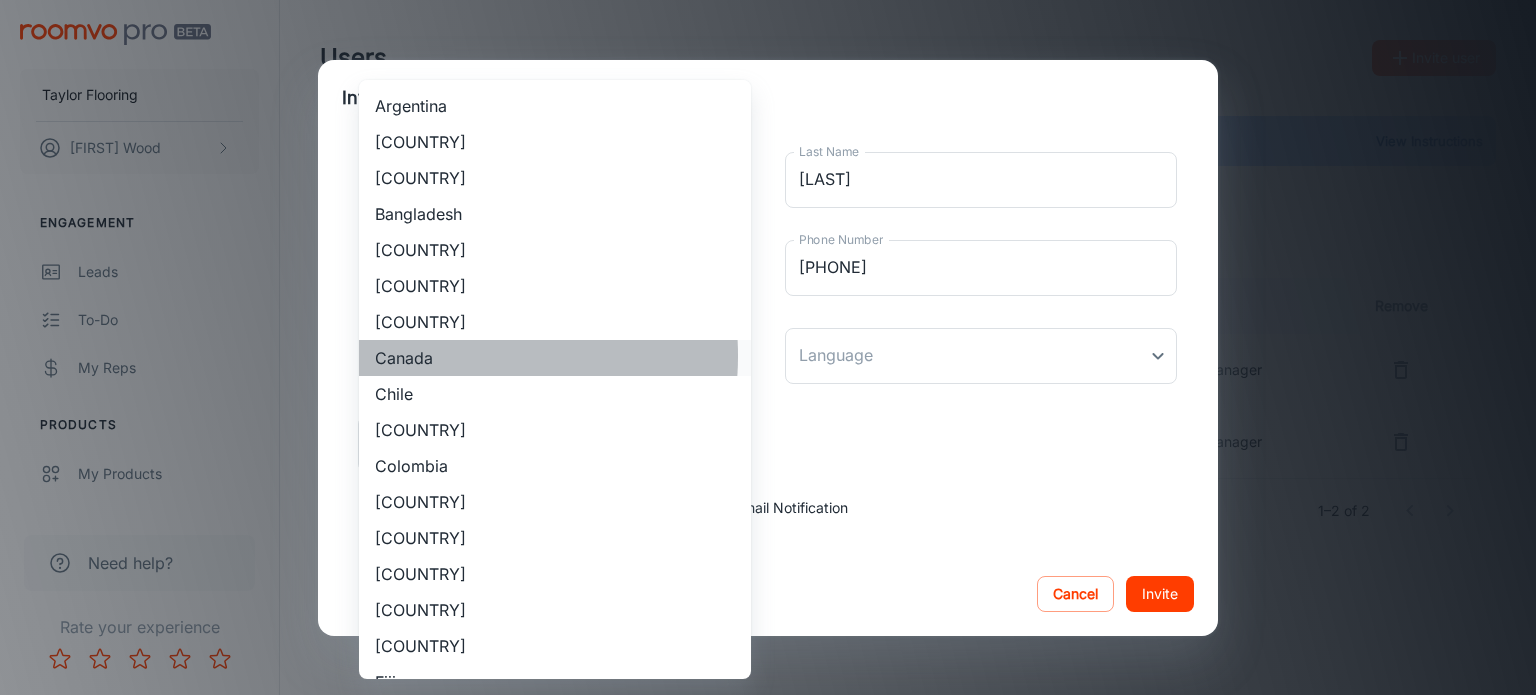 click on "Canada" at bounding box center (555, 358) 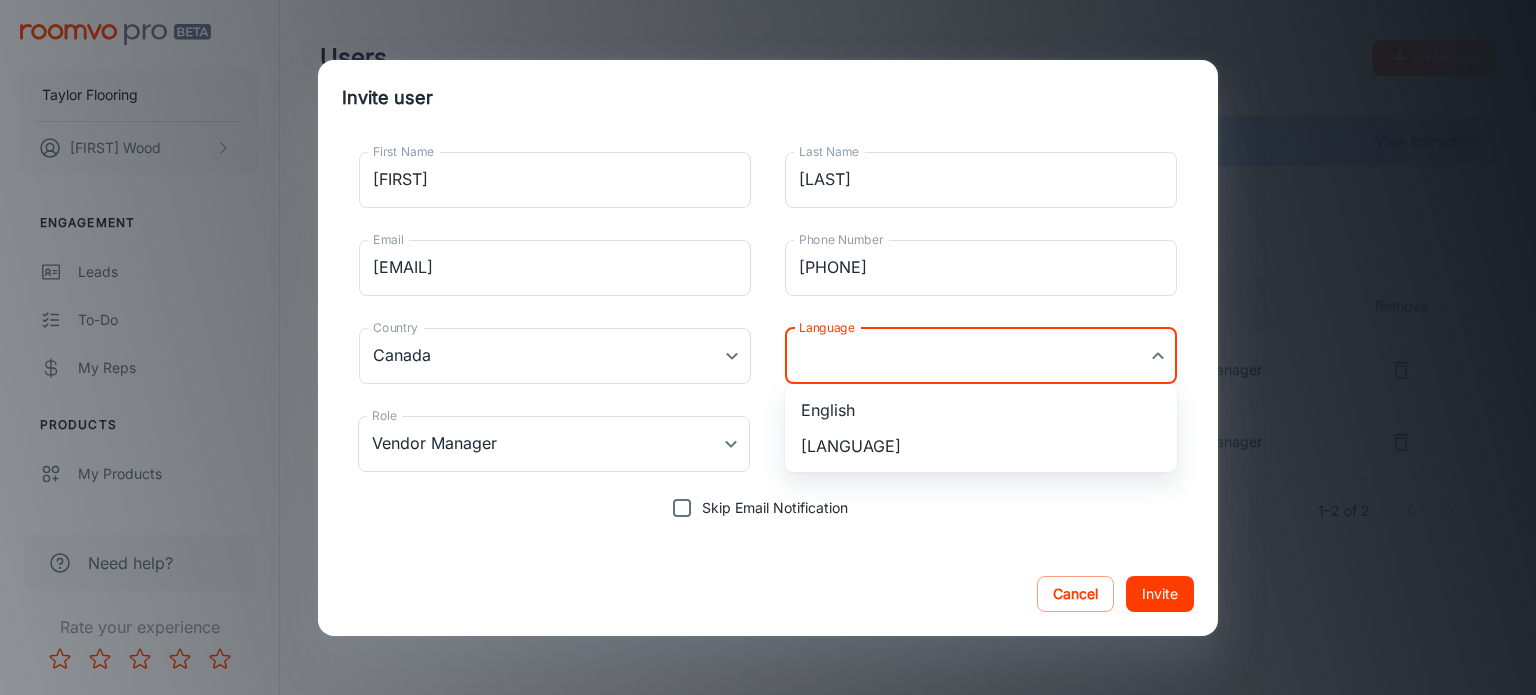 click on "Taylor Flooring [FIRST] [LAST] Engagement Leads To-do My Reps Products My Products Suppliers QR Codes In-Store Samples My Samples My Stores Configure Roomvo Sites Platform Management User Administration Need help? Rate your experience Users Invite user Need help? View Instructions Vendor Manager Sales Associate Territory Manager First Name Last Name Email Phone Number Last Login Role Remove FINLAYSON/WHSE MGR [EMAIL] [PHONE] - Vendor Manager [FIRST] [LAST] [EMAIL] - Aug 08, 2025 Vendor Manager 1–2 of 2 Roomvo PRO | Users Invite user First Name Susan First Name Last Name [LAST] Last Name Email [EMAIL] Email Phone Number [PHONE] Phone Number Country Canada Canada Country Language ​ Language Role Vendor Manager Vendor Manager Role Skip Email Notification Cancel Invite English français" at bounding box center (768, 347) 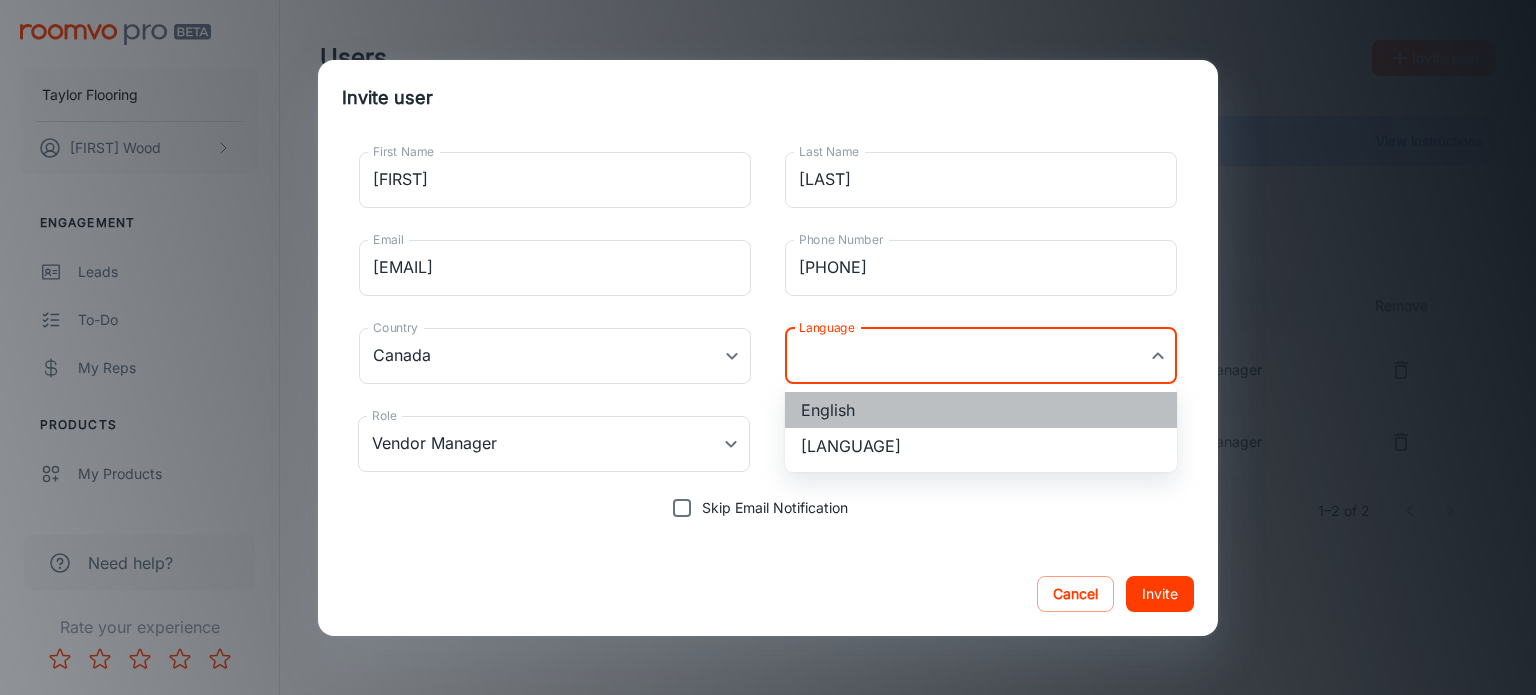 click on "English" at bounding box center [981, 410] 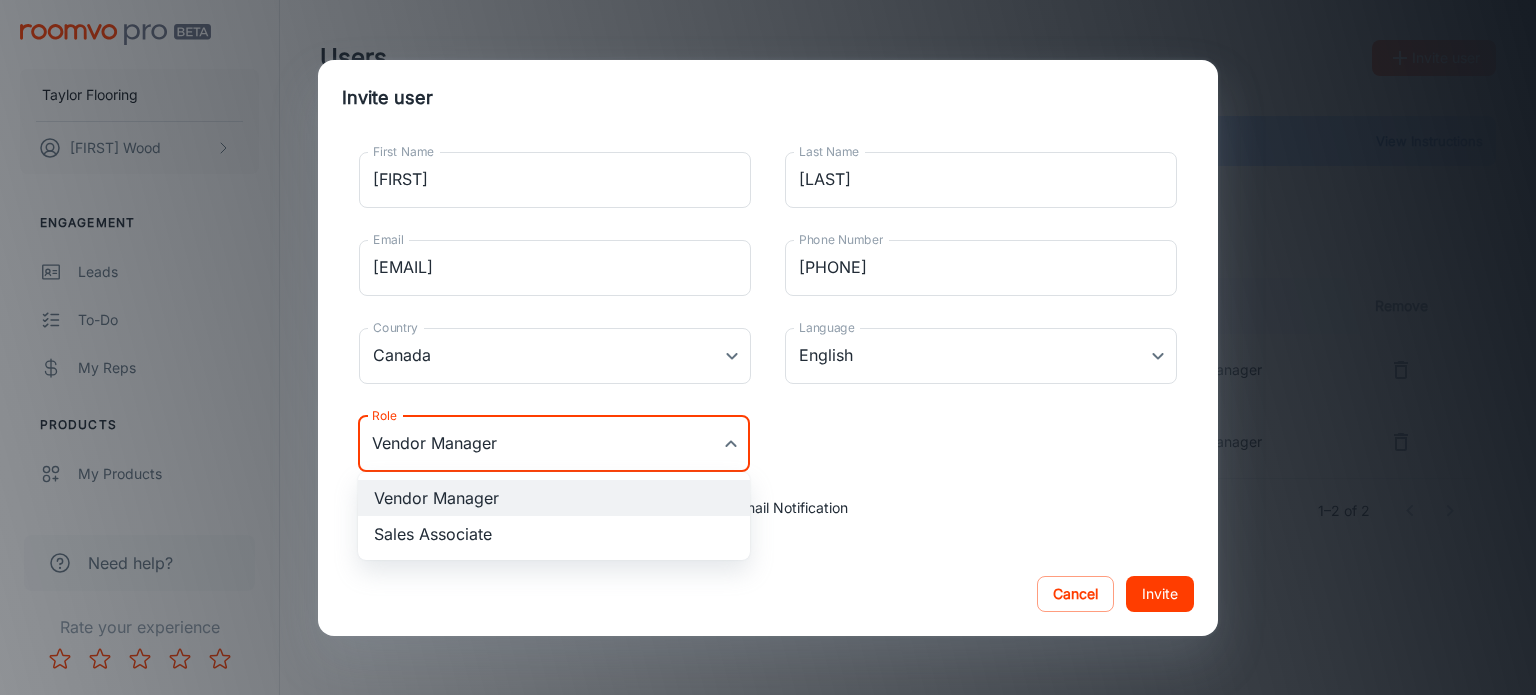 click on "Taylor Flooring [FIRST] [LAST] Engagement Leads To-do My Reps Products My Products Suppliers QR Codes In-Store Samples My Samples My Stores Configure Roomvo Sites Platform Management User Administration Need help? Rate your experience Users Invite user Need help? View Instructions Vendor Manager Sales Associate Territory Manager First Name Last Name Email Phone Number Last Login Role Remove FINLAYSON/WHSE MGR [EMAIL] [PHONE] - Vendor Manager [FIRST] [LAST] [EMAIL] - Aug 08, 2025 Vendor Manager 1–2 of 2 Roomvo PRO | Users Invite user First Name Susan First Name Last Name [LAST] Last Name Email [EMAIL] Email Phone Number [PHONE] Phone Number Country Canada Canada Country Language English en-ca Language Role Vendor Manager Vendor Manager Role Skip Email Notification Cancel Invite Vendor Manager Sales Associate" at bounding box center (768, 347) 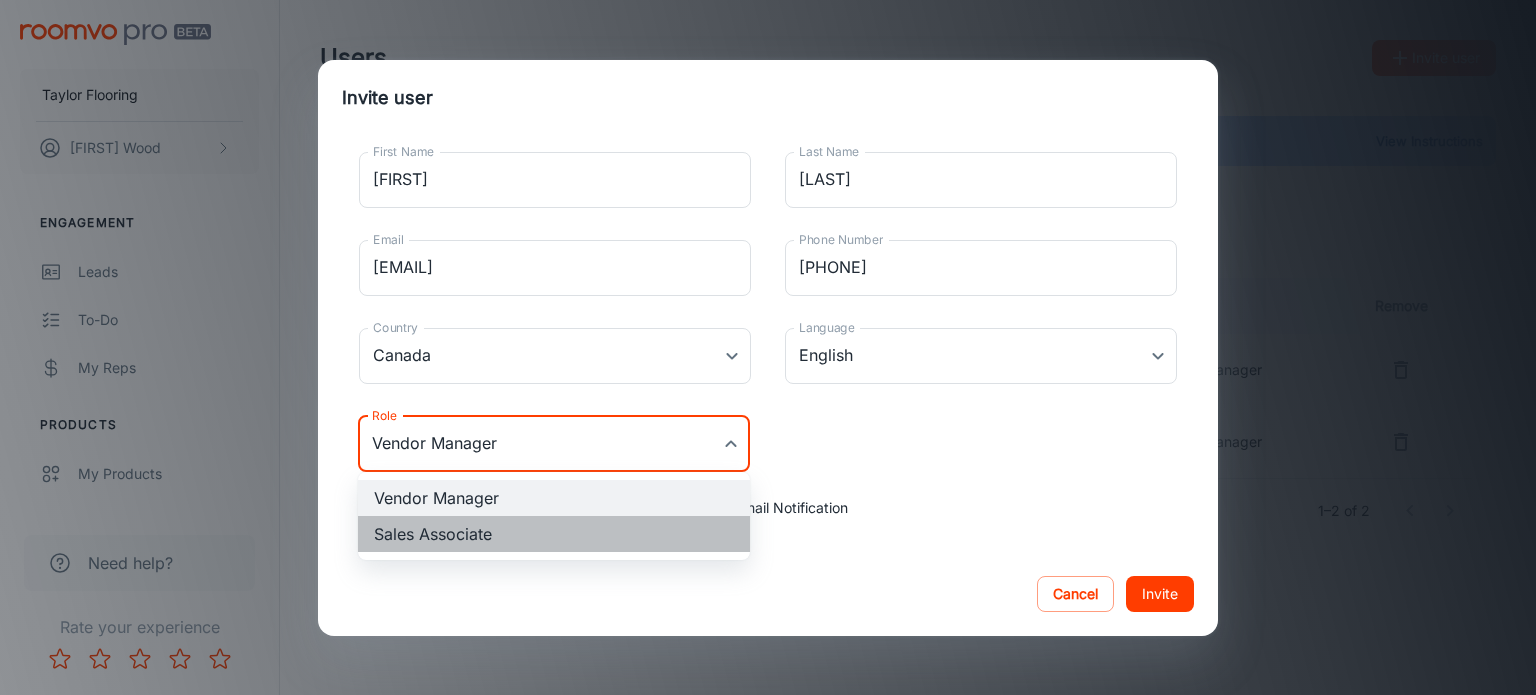click on "Sales Associate" at bounding box center [554, 534] 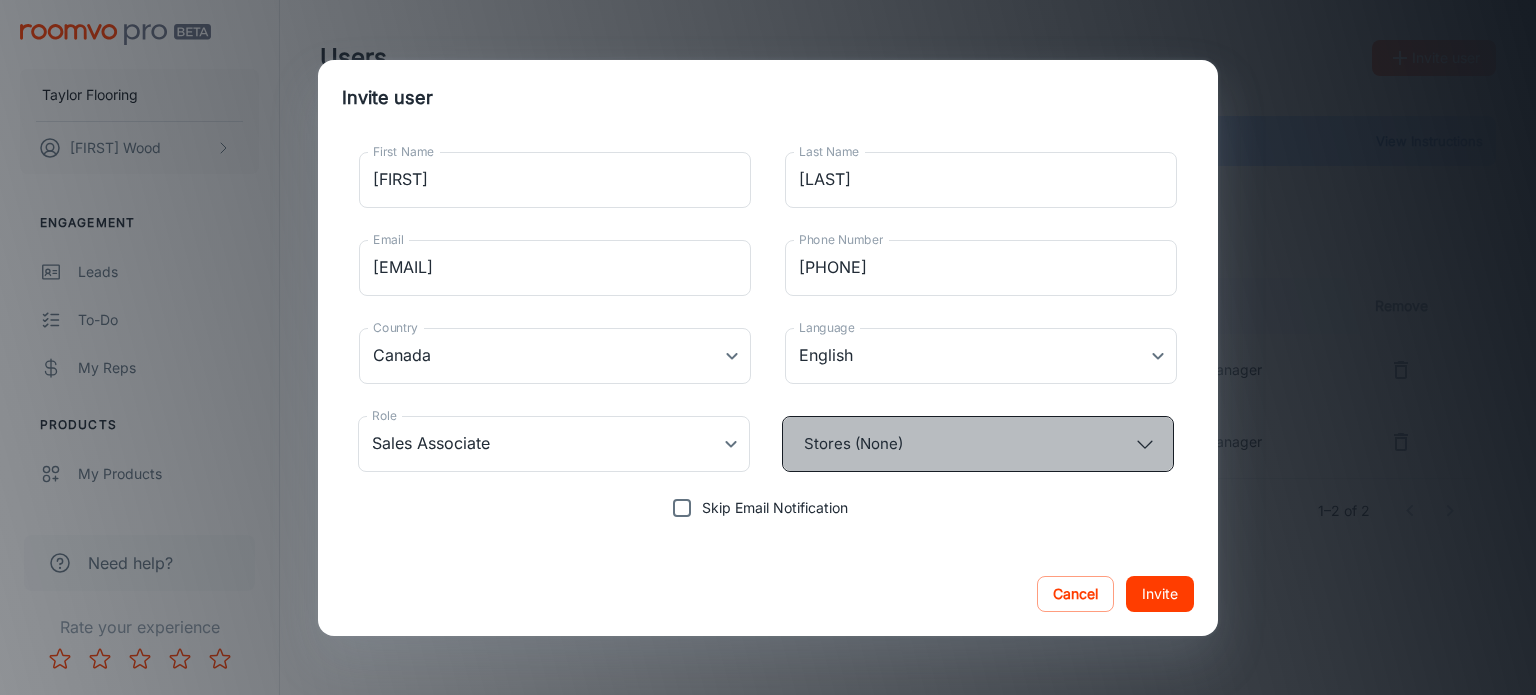 click on "Stores (None)" at bounding box center (978, 444) 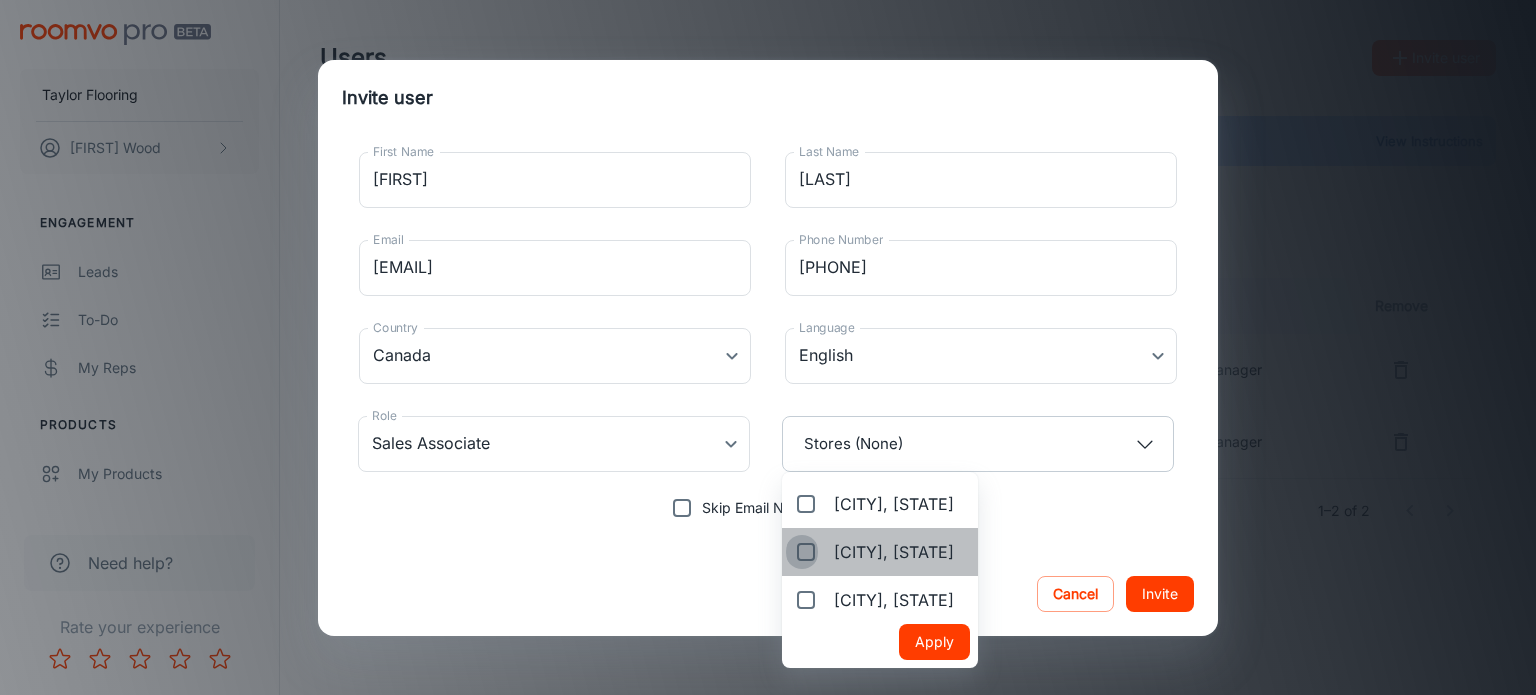 click on "[CITY], [STATE]" at bounding box center [802, 552] 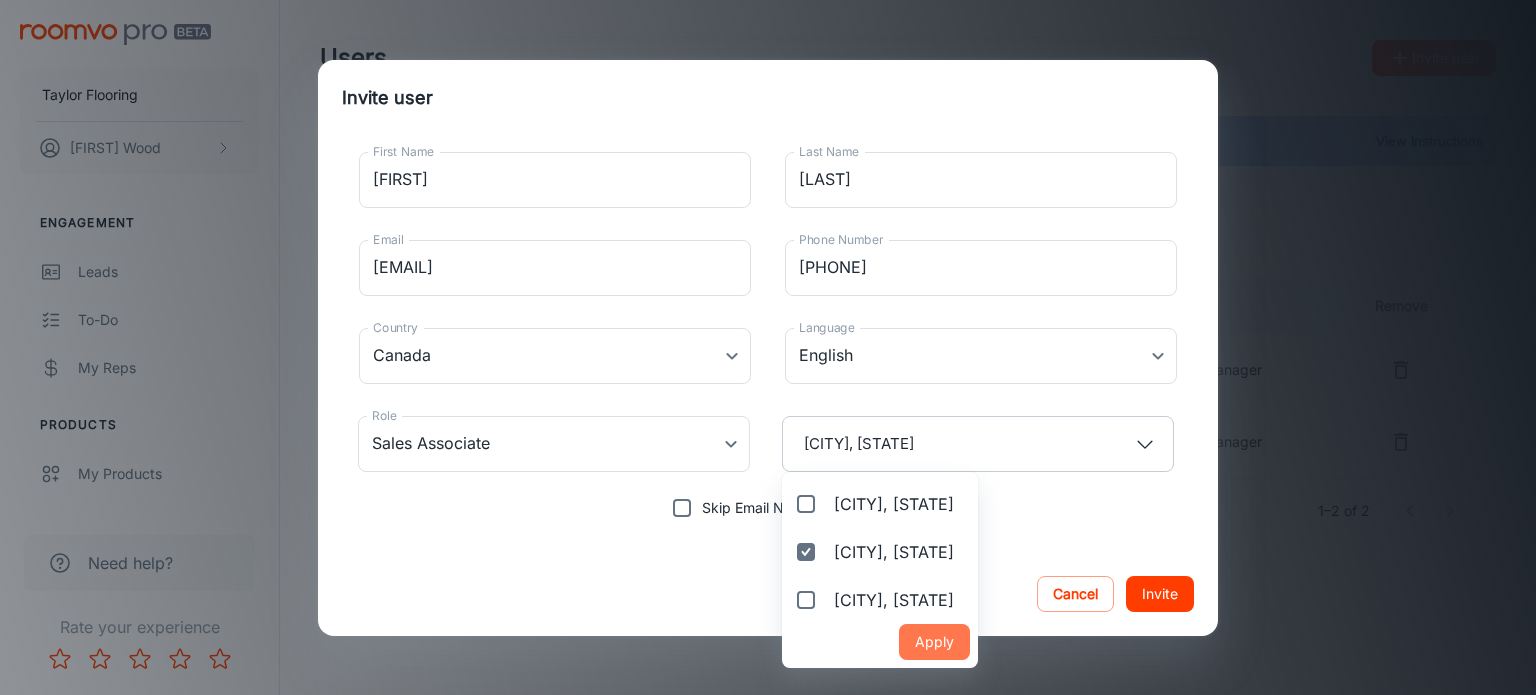 click on "Apply" at bounding box center [934, 642] 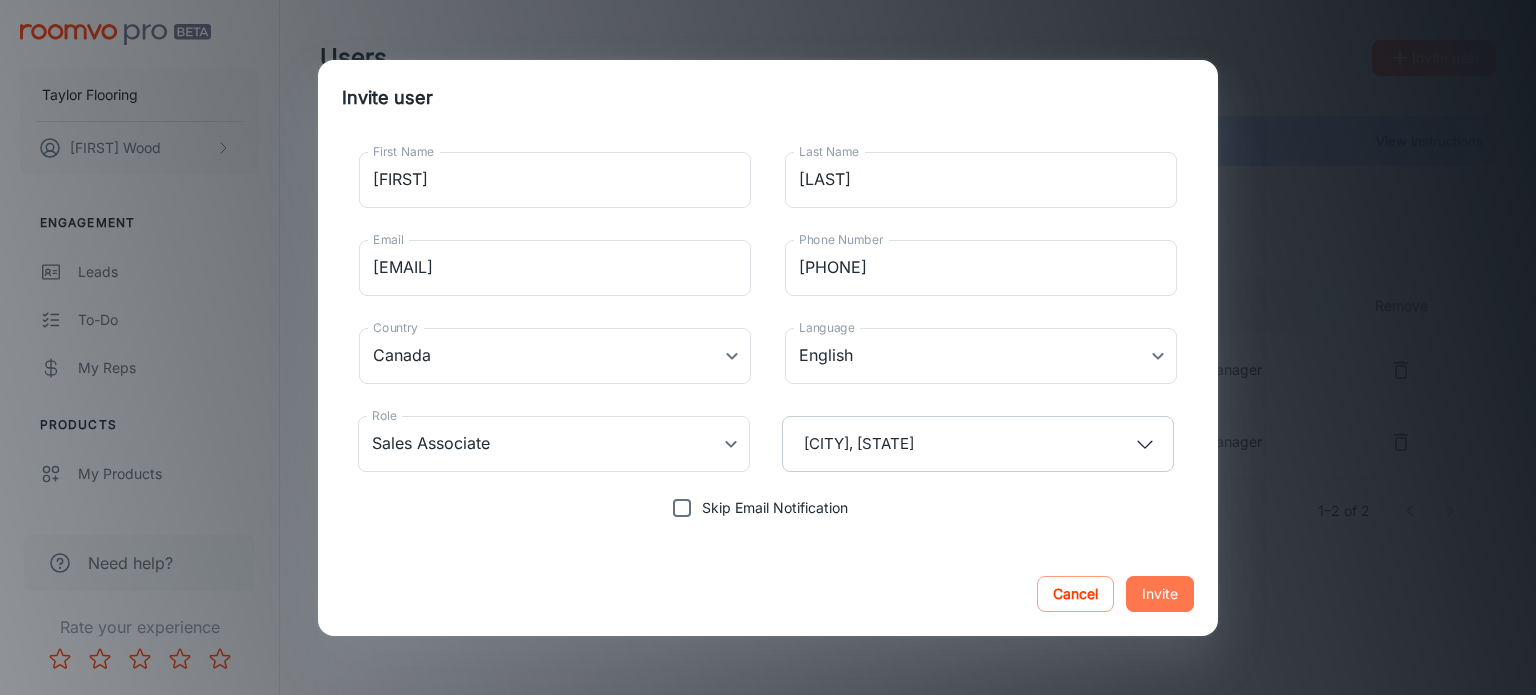 click on "Invite" at bounding box center (1160, 594) 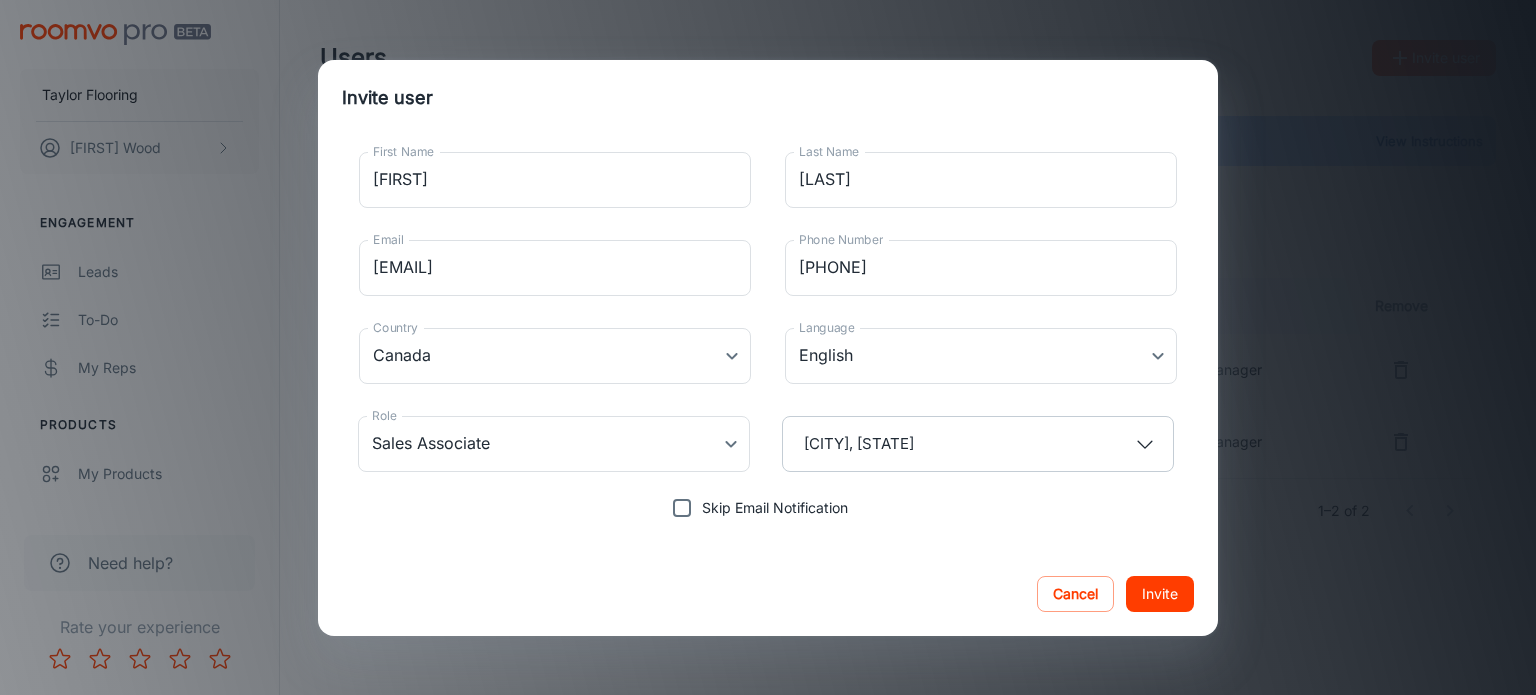 type 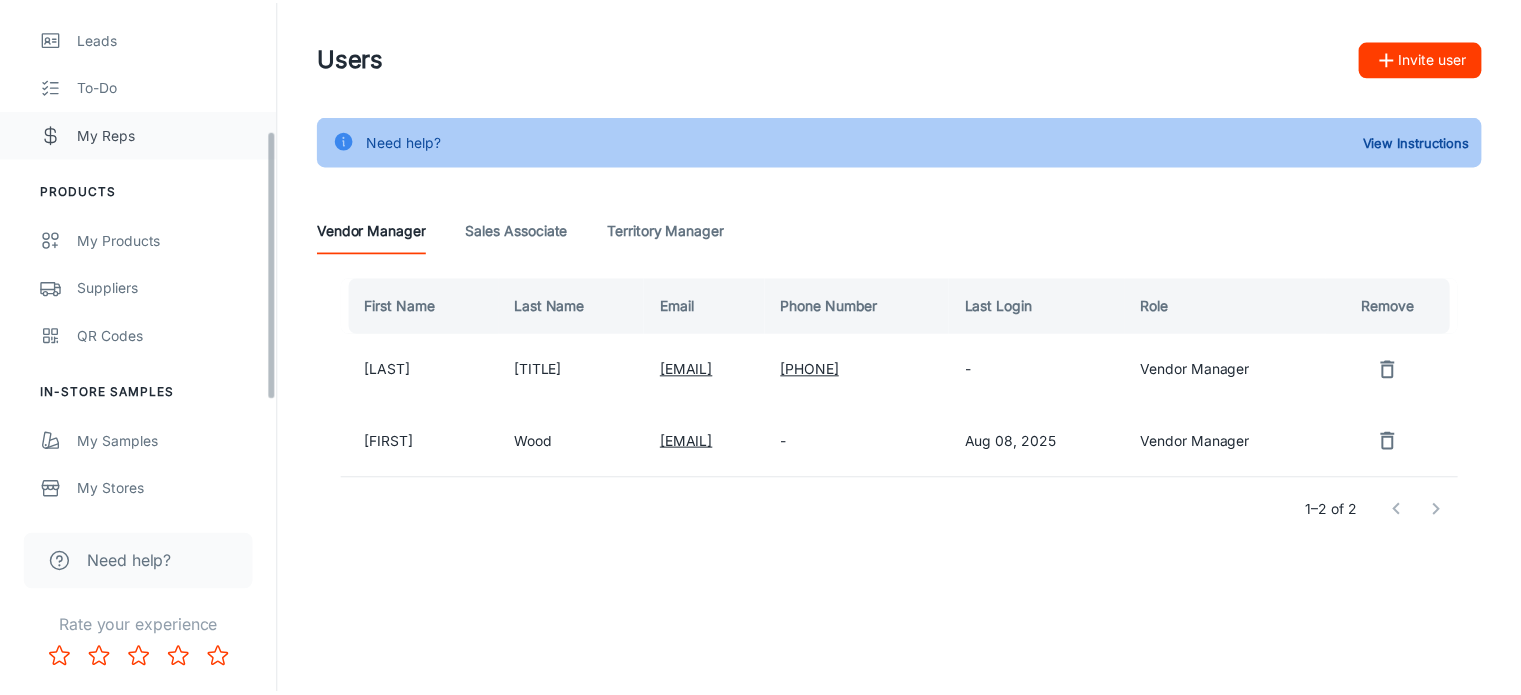 scroll, scrollTop: 244, scrollLeft: 0, axis: vertical 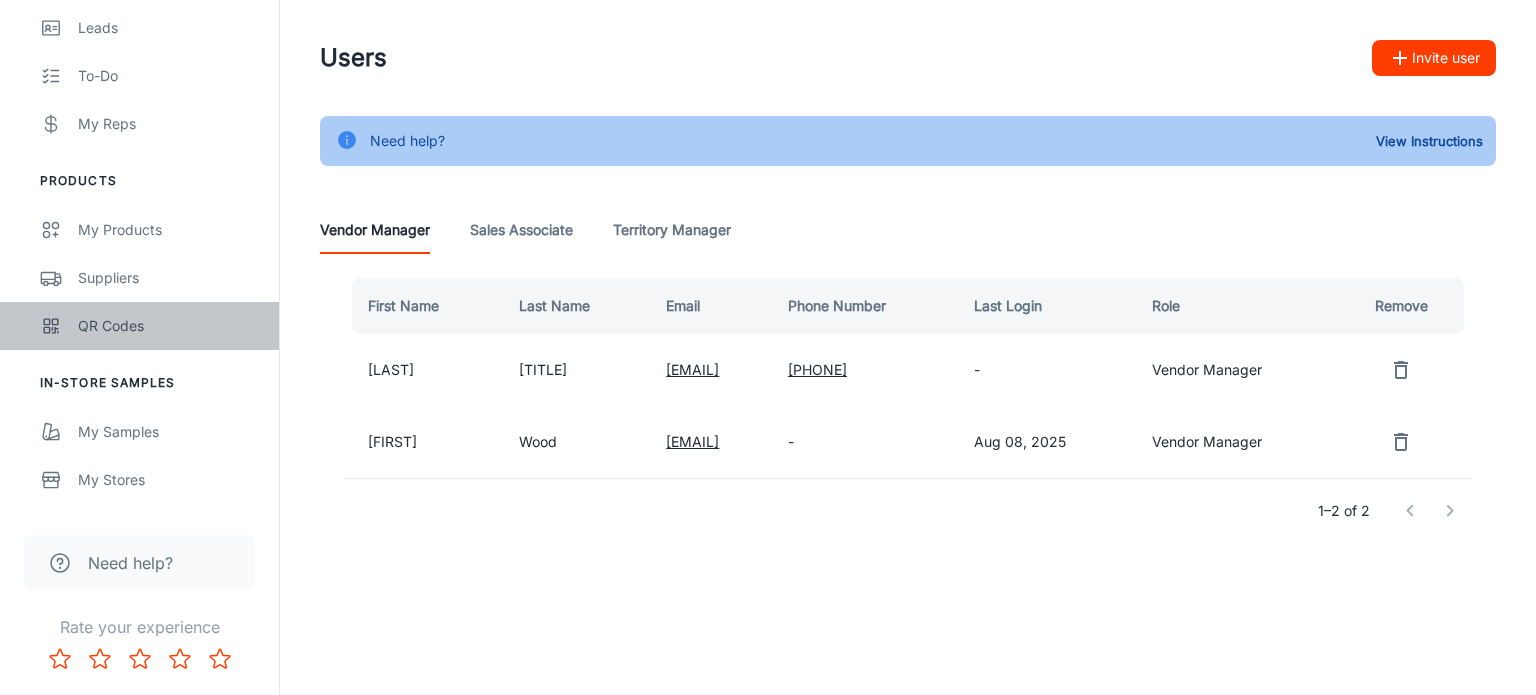 click on "QR Codes" at bounding box center (168, 326) 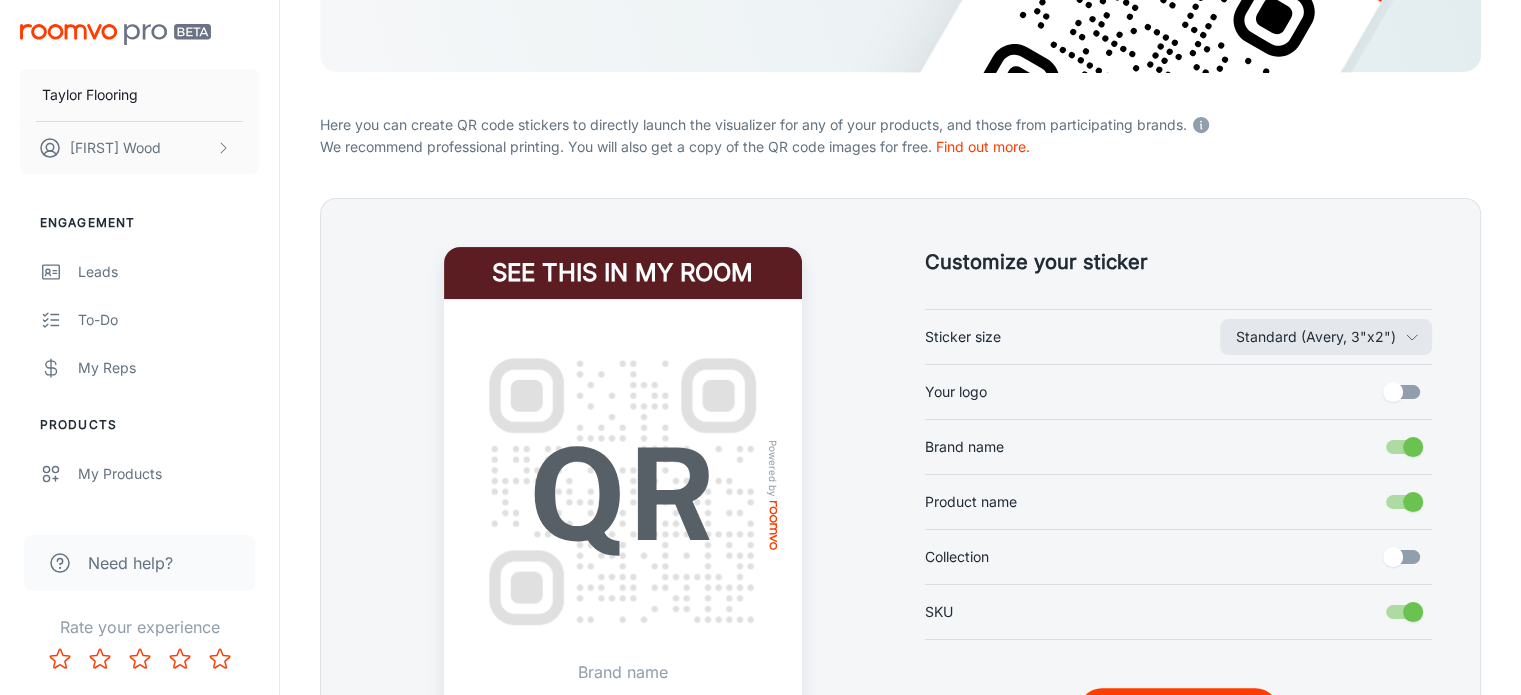 scroll, scrollTop: 306, scrollLeft: 0, axis: vertical 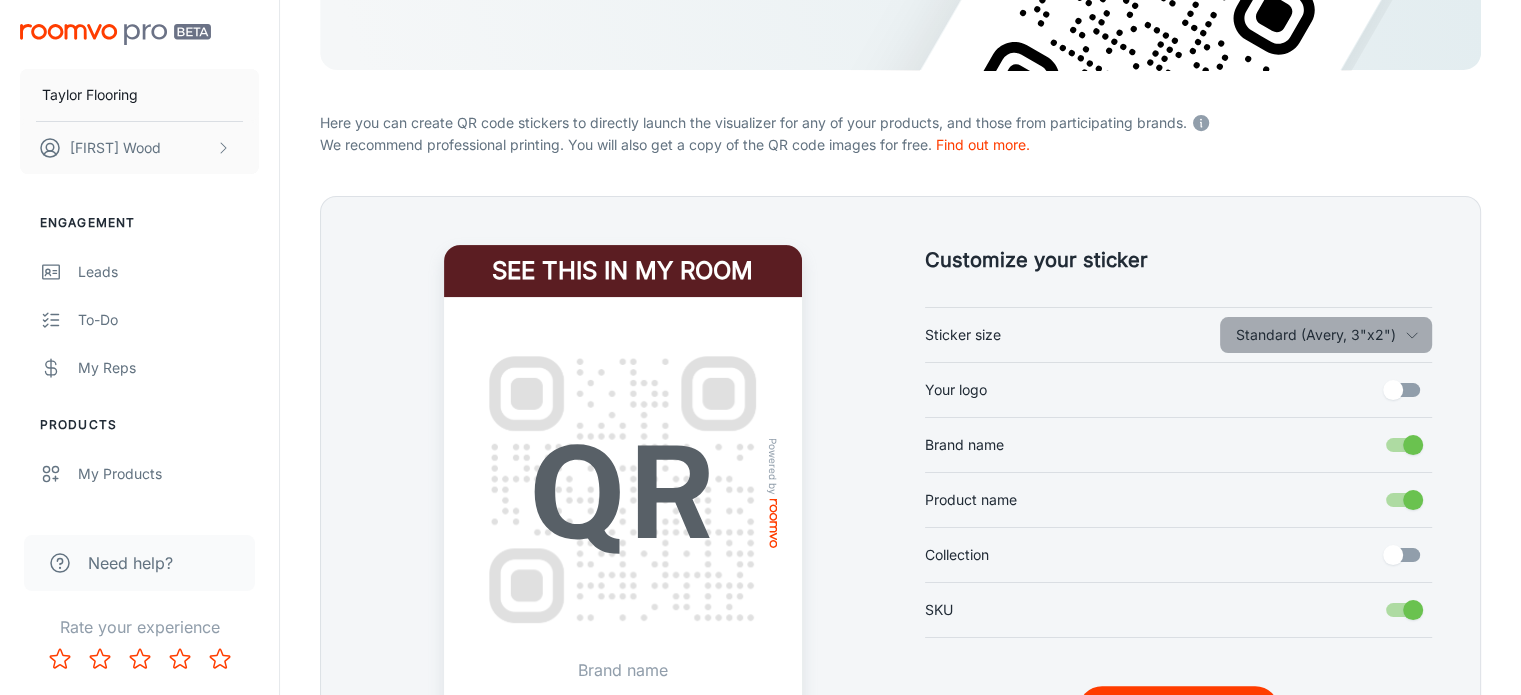 click on "Standard (Avery, 3"x2")" at bounding box center (1326, 335) 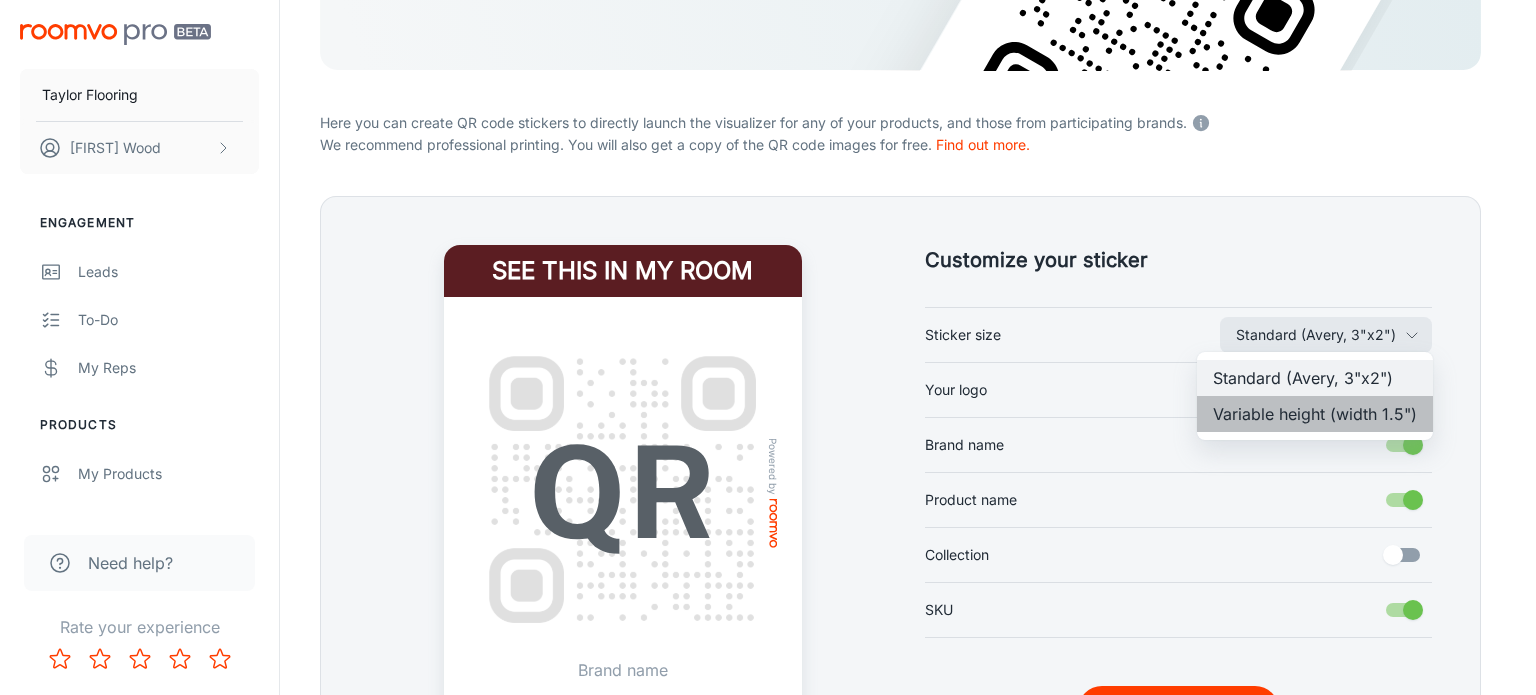 click on "Variable height (width 1.5")" at bounding box center [1315, 414] 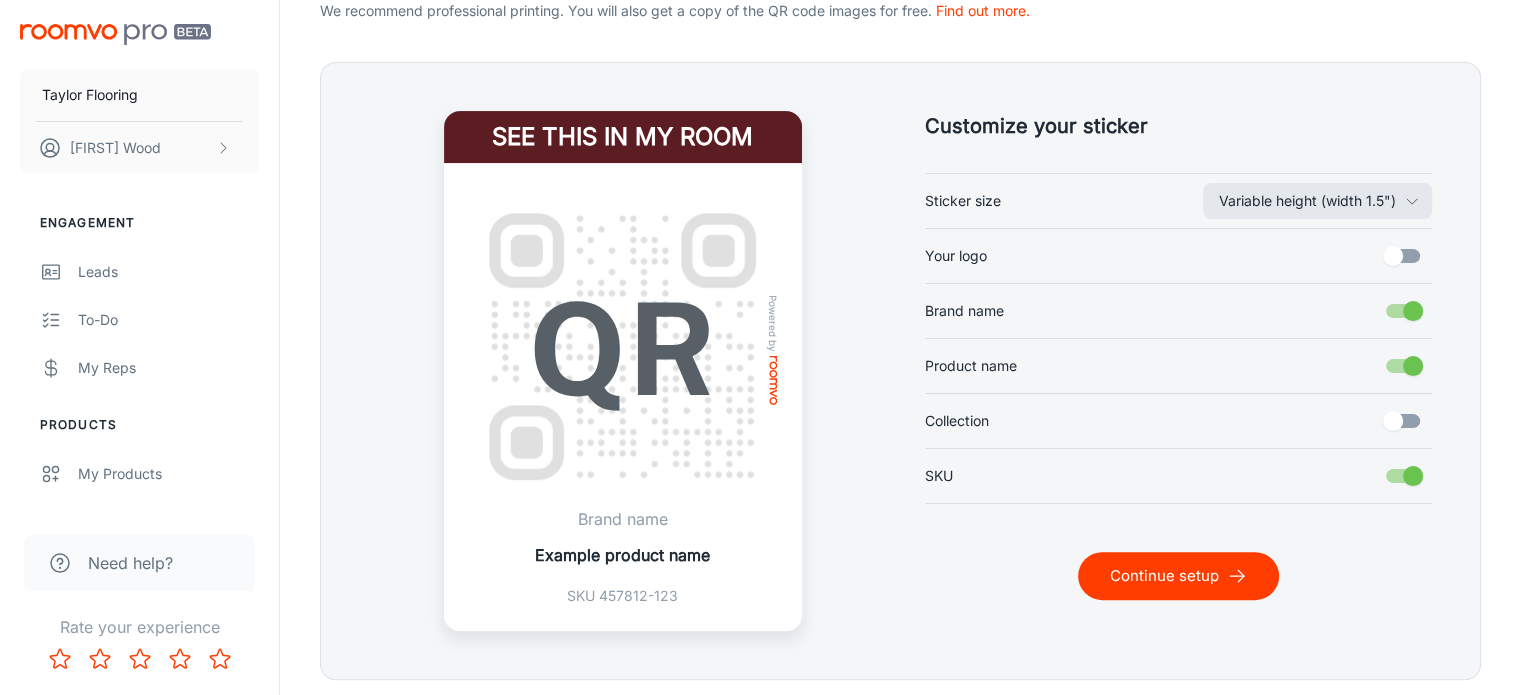 scroll, scrollTop: 438, scrollLeft: 0, axis: vertical 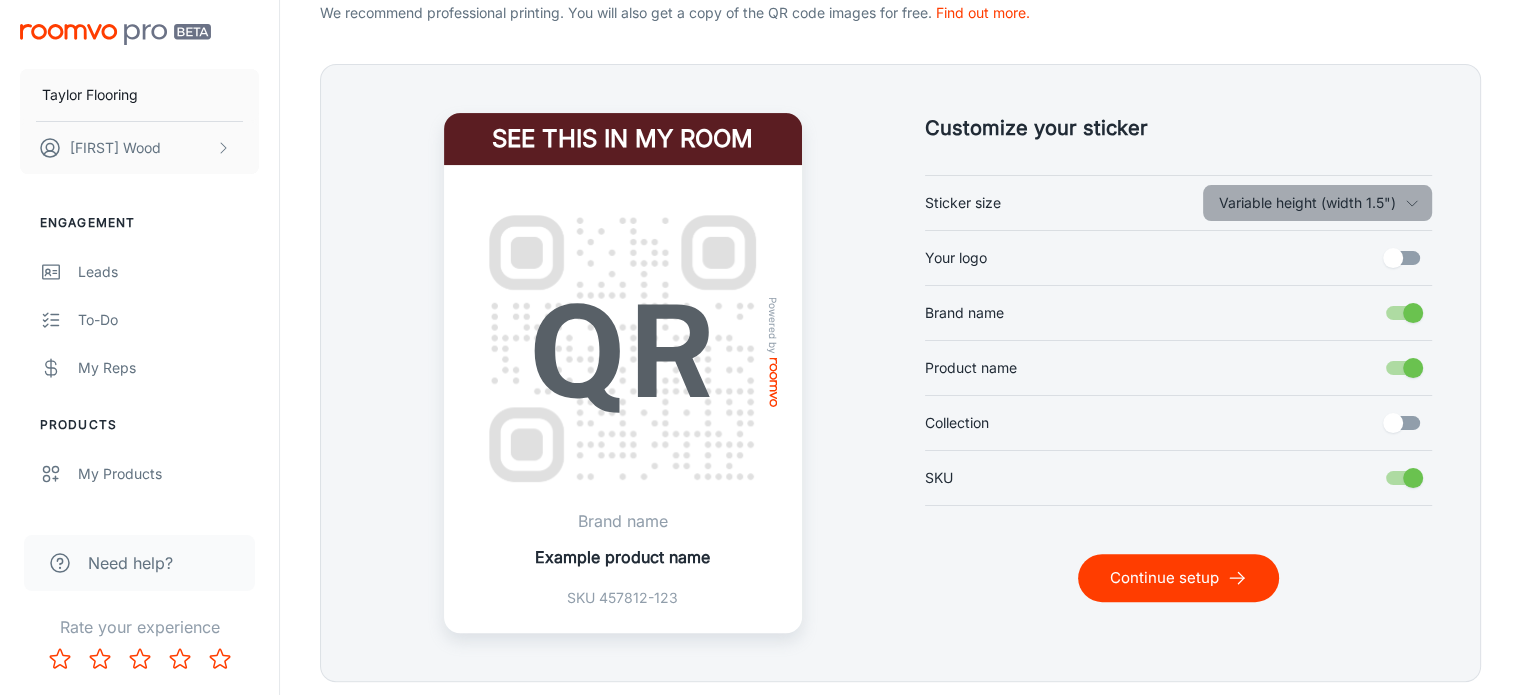 click 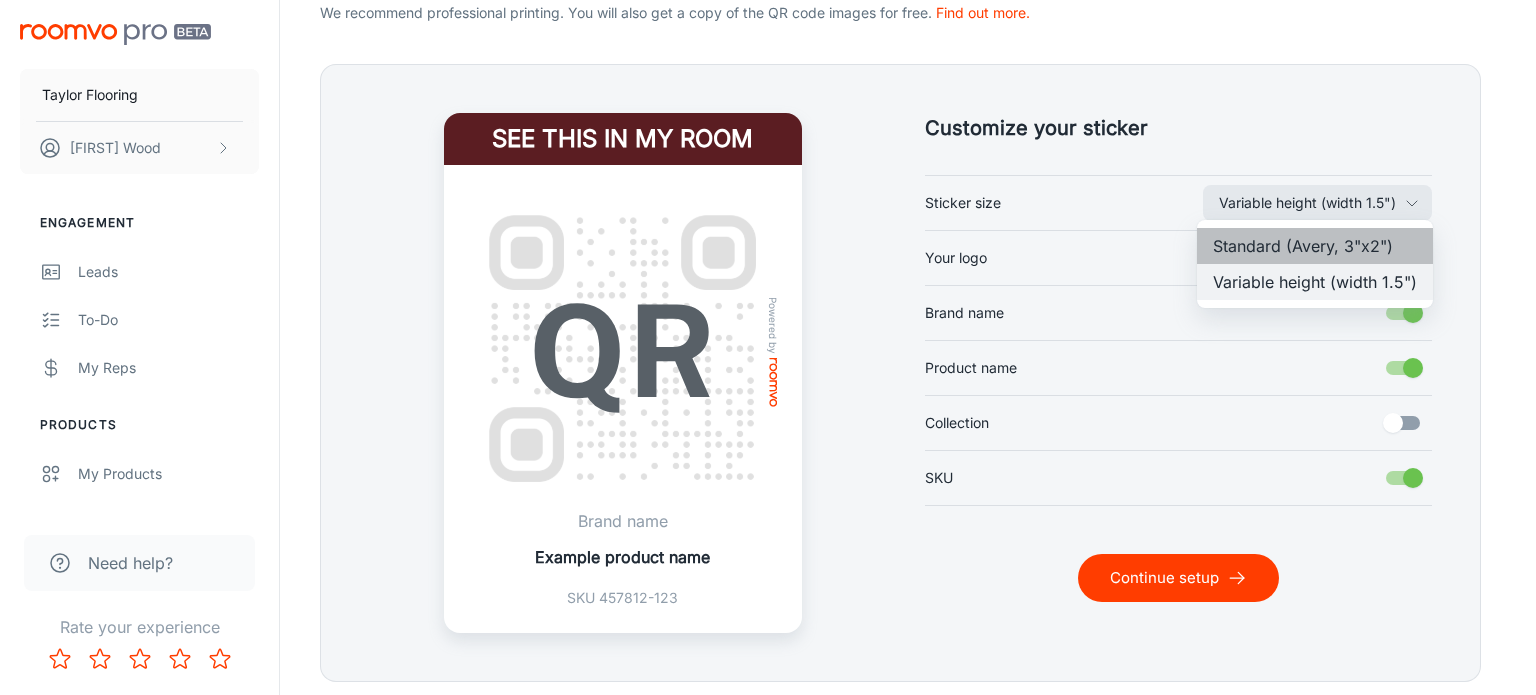 click on "Standard (Avery, 3"x2")" at bounding box center (1315, 246) 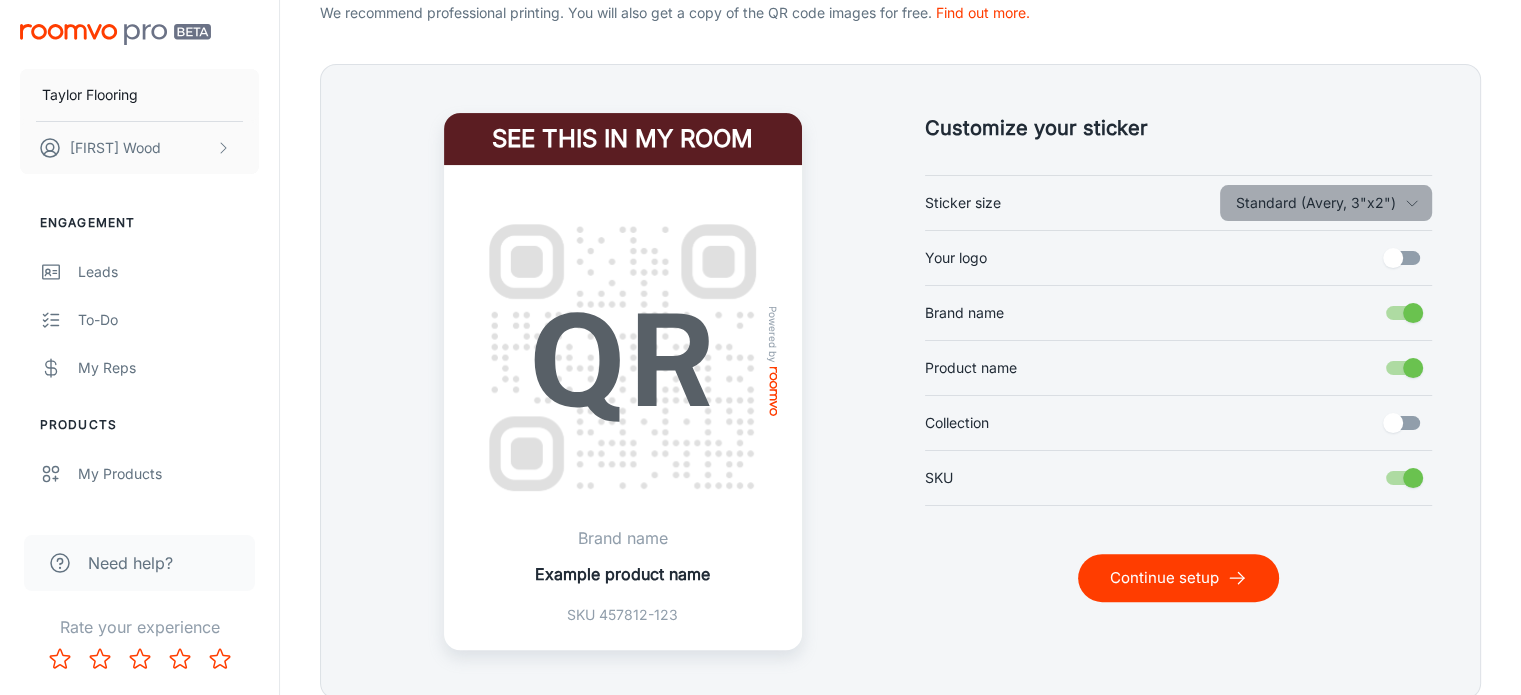 click on "Standard (Avery, 3"x2")" at bounding box center [1326, 203] 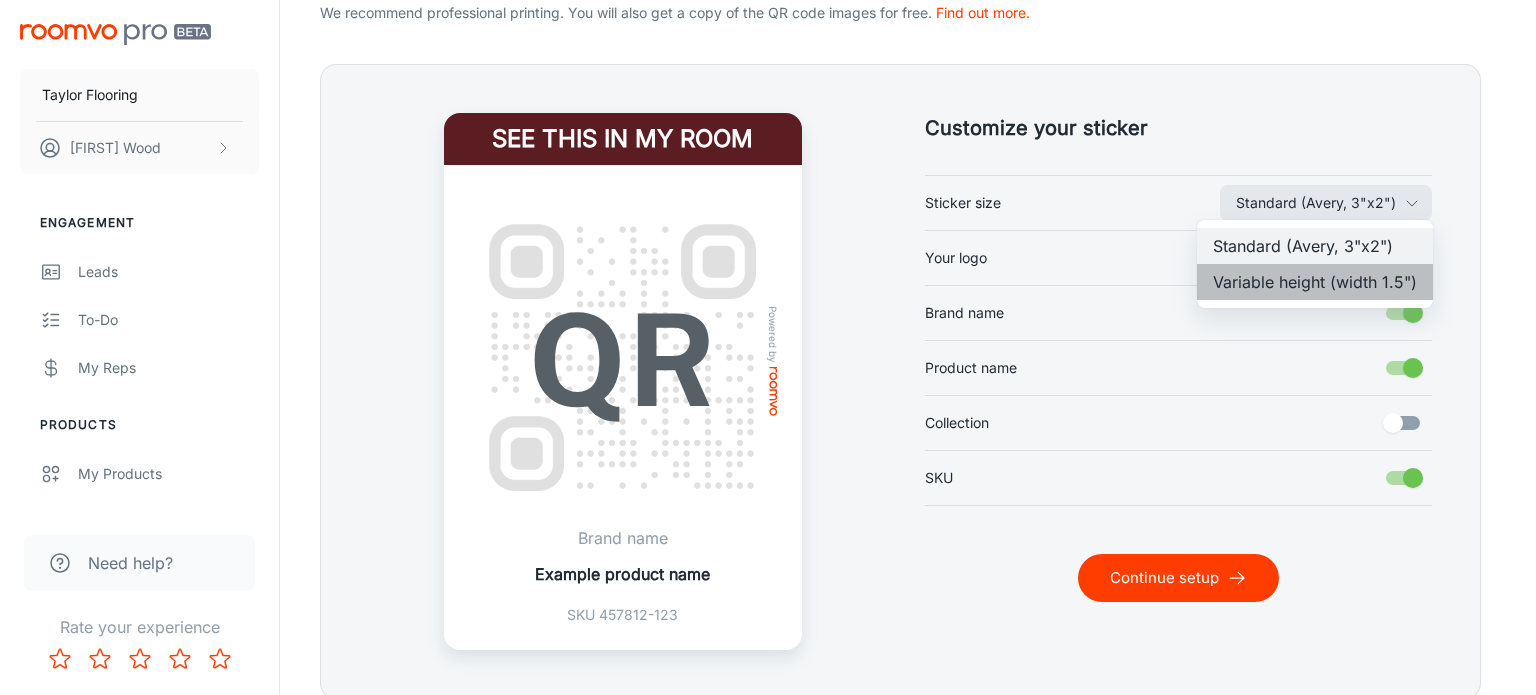 click on "Variable height (width 1.5")" at bounding box center (1315, 282) 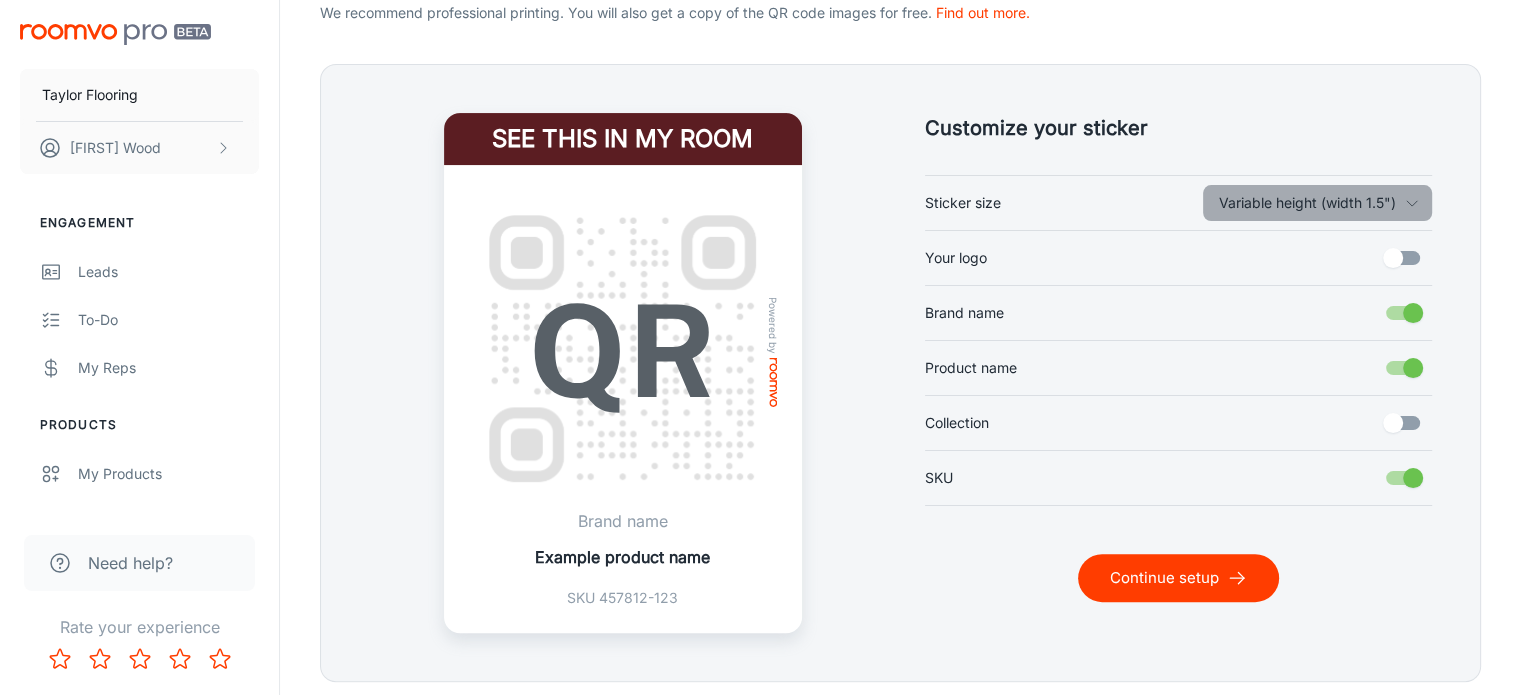 click 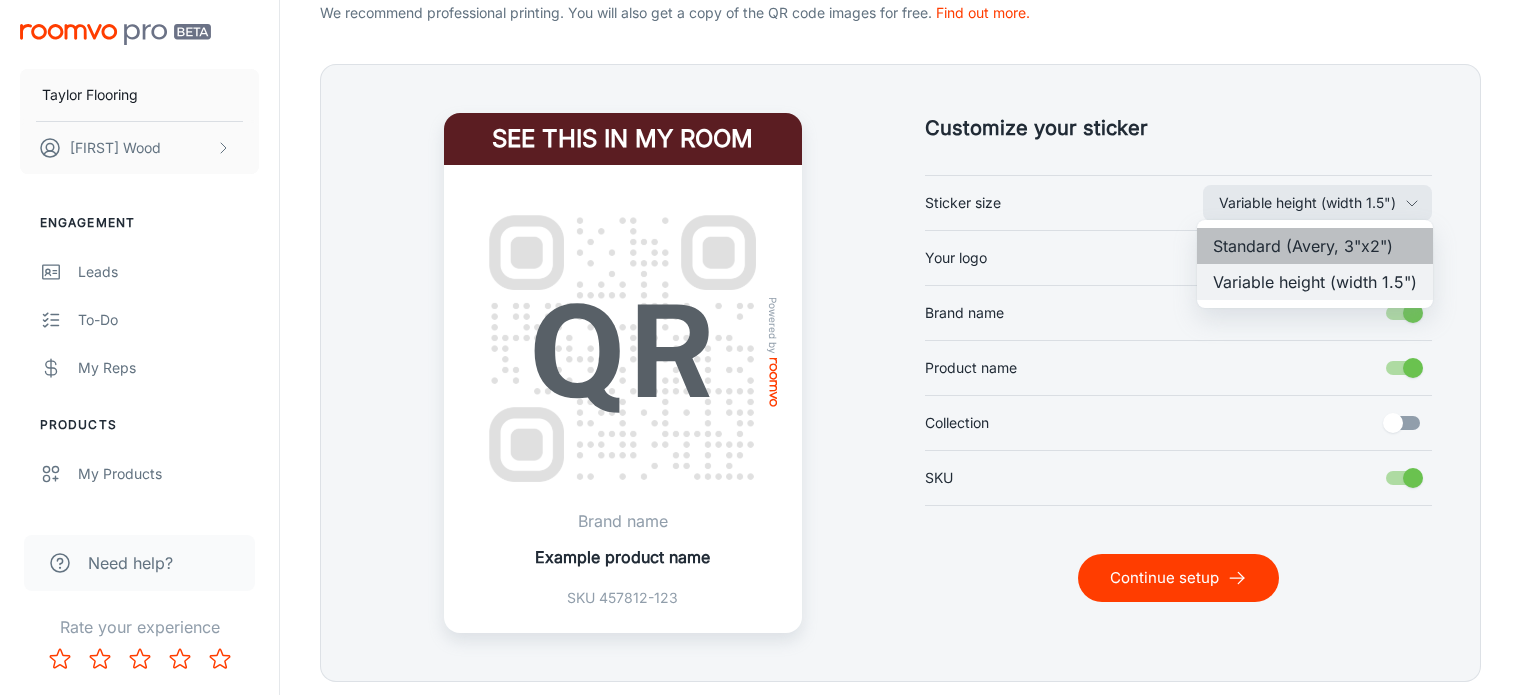 click on "Standard (Avery, 3"x2")" at bounding box center [1315, 246] 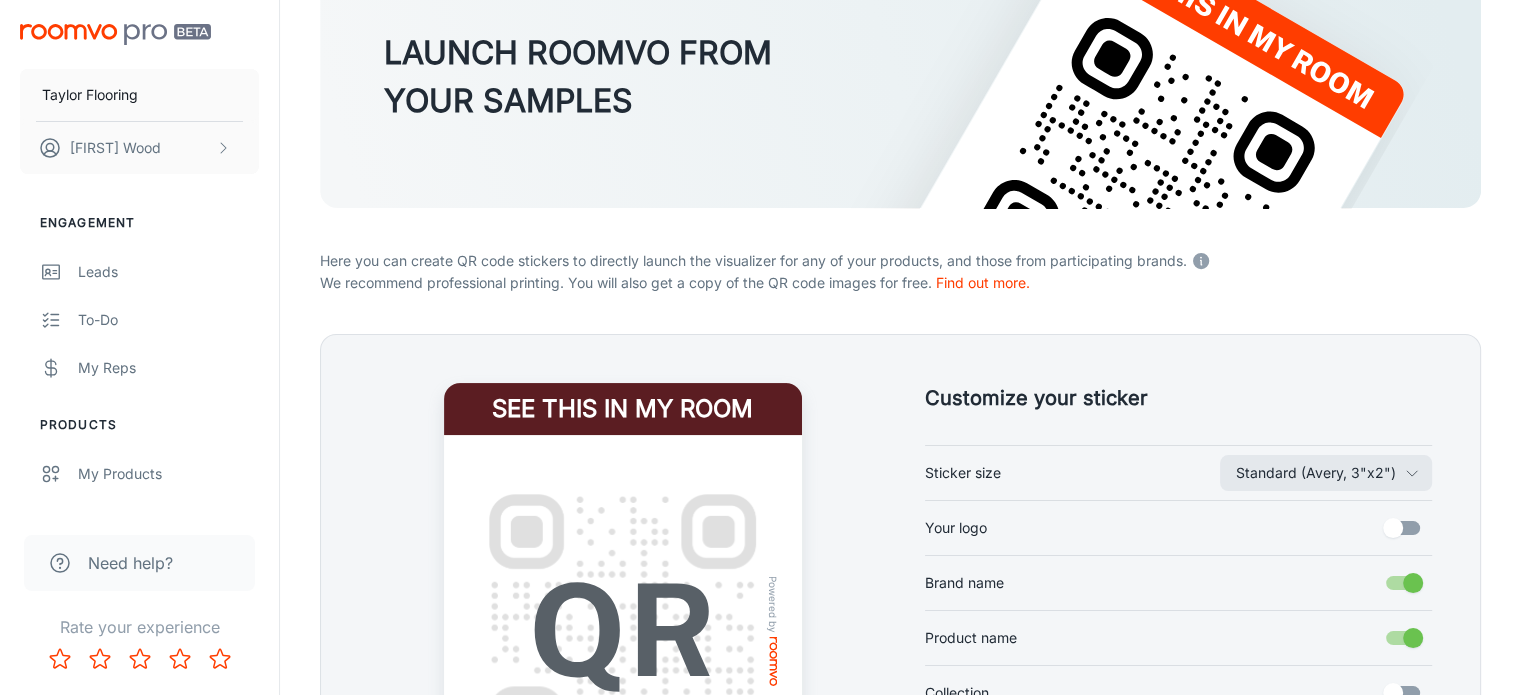 scroll, scrollTop: 166, scrollLeft: 0, axis: vertical 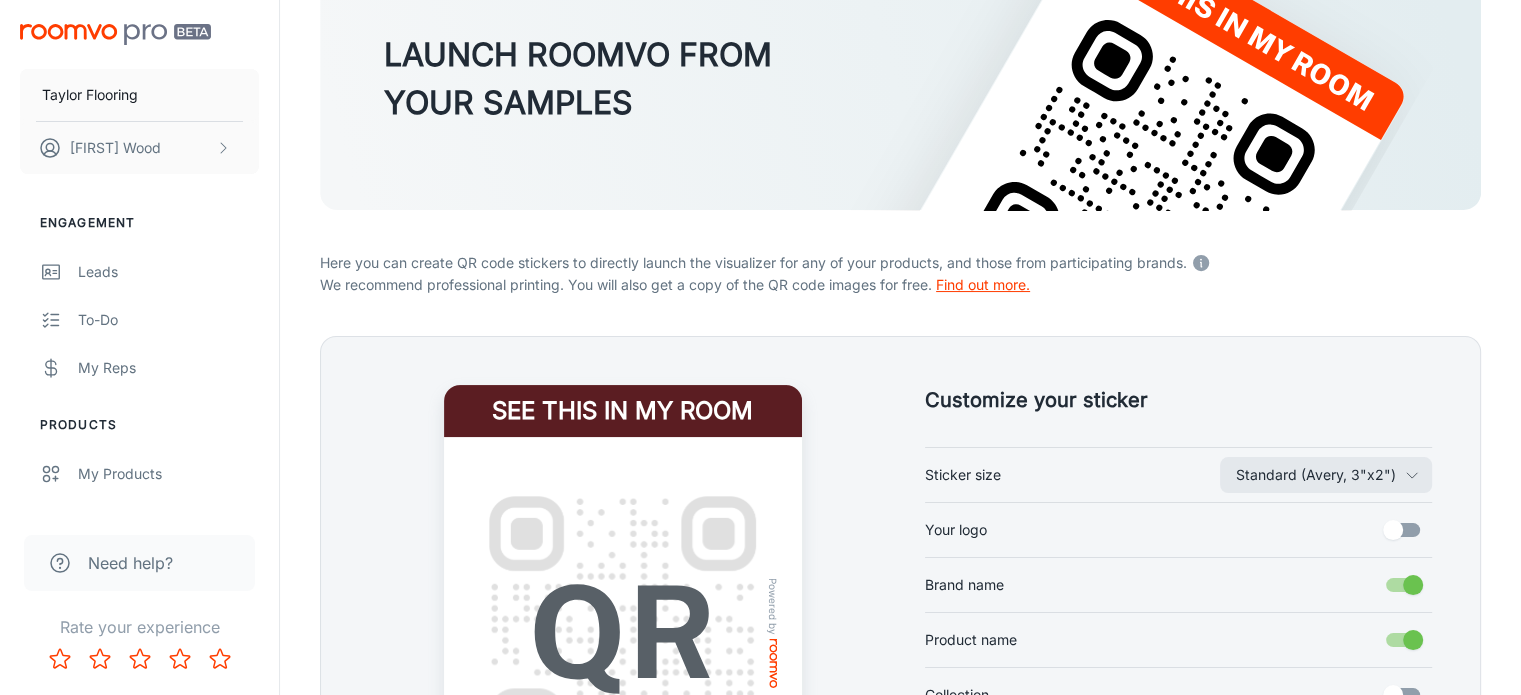 click on "Find out more." at bounding box center [983, 284] 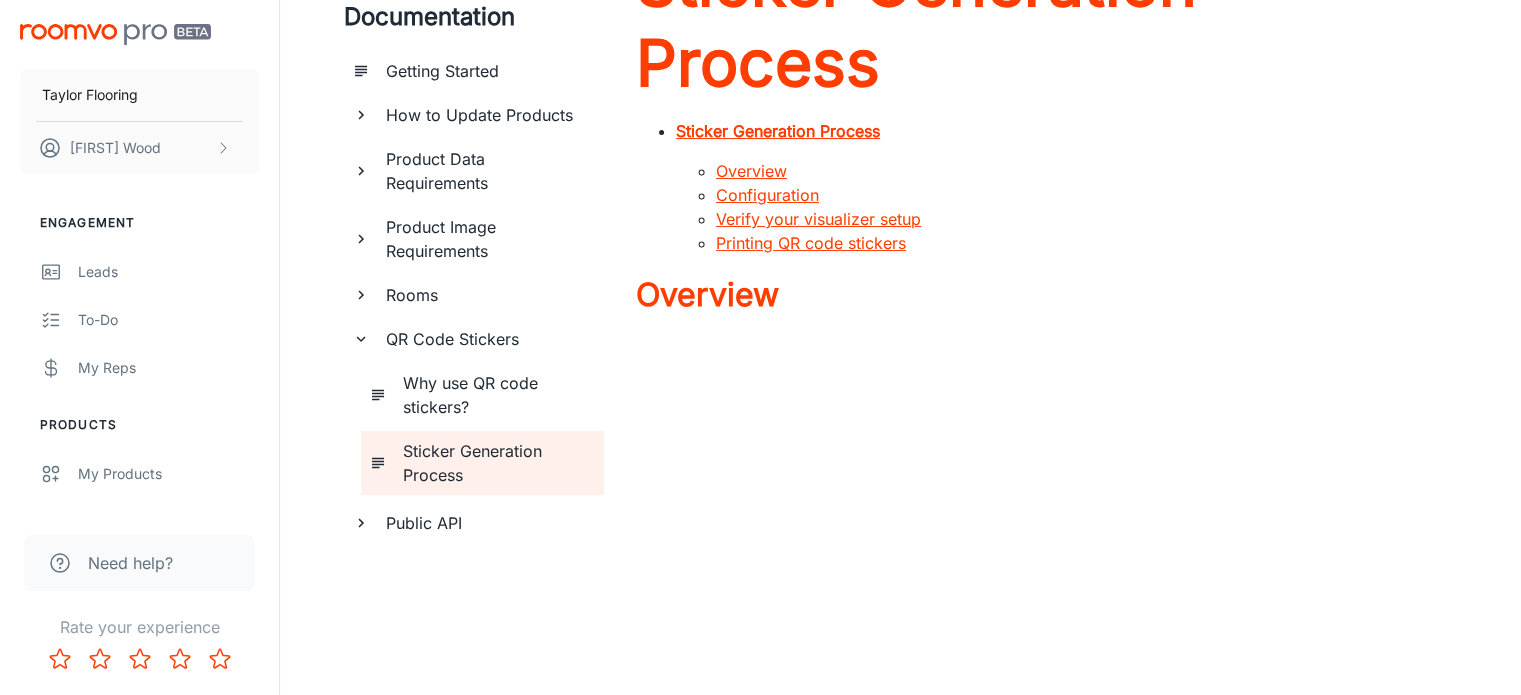 scroll, scrollTop: 0, scrollLeft: 0, axis: both 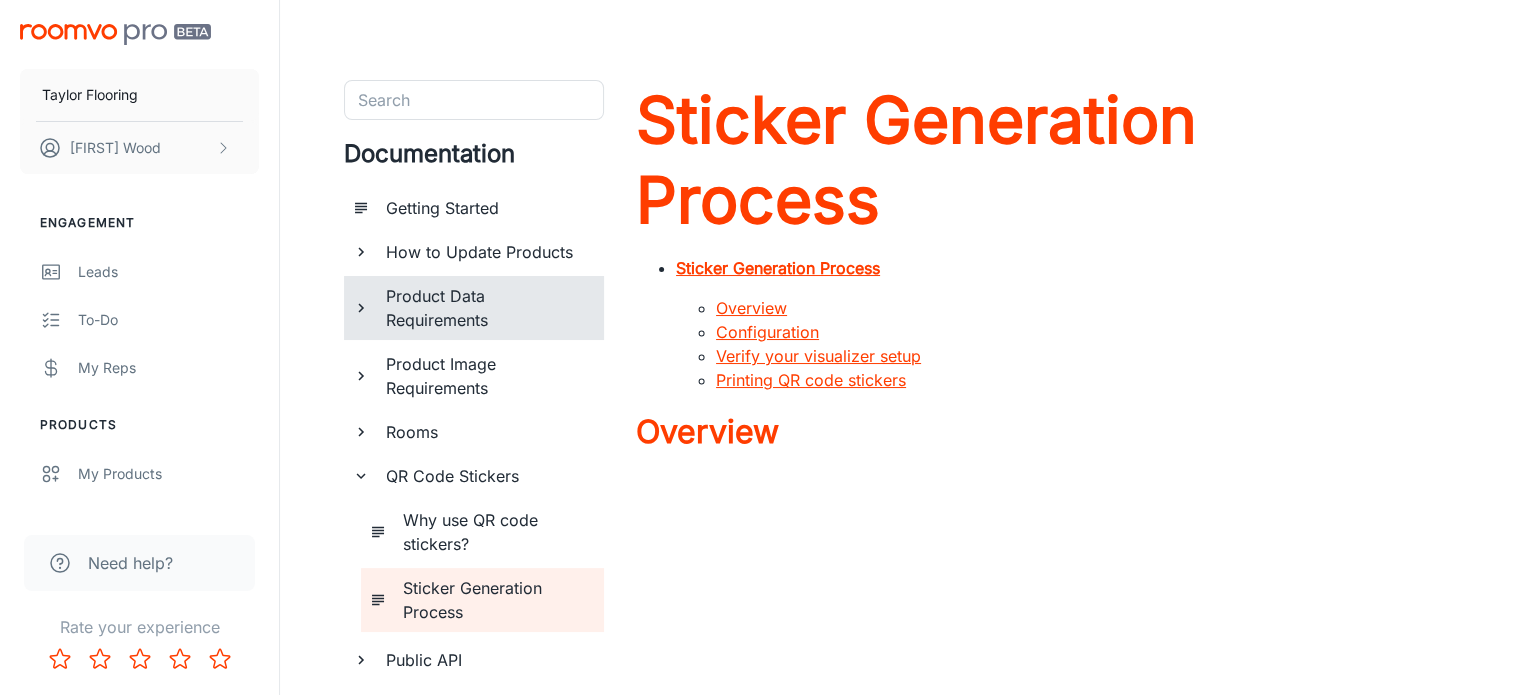 click on "Product Data Requirements" at bounding box center [487, 308] 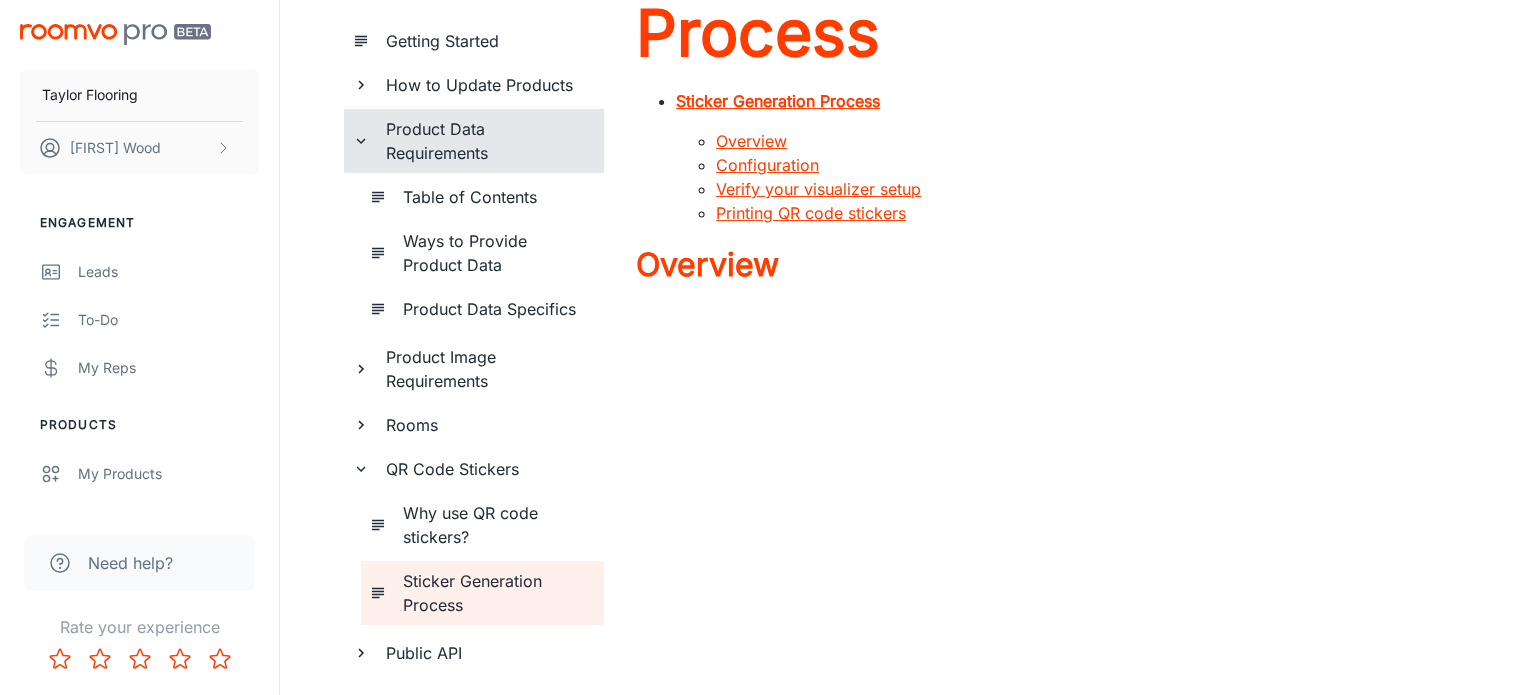 scroll, scrollTop: 0, scrollLeft: 0, axis: both 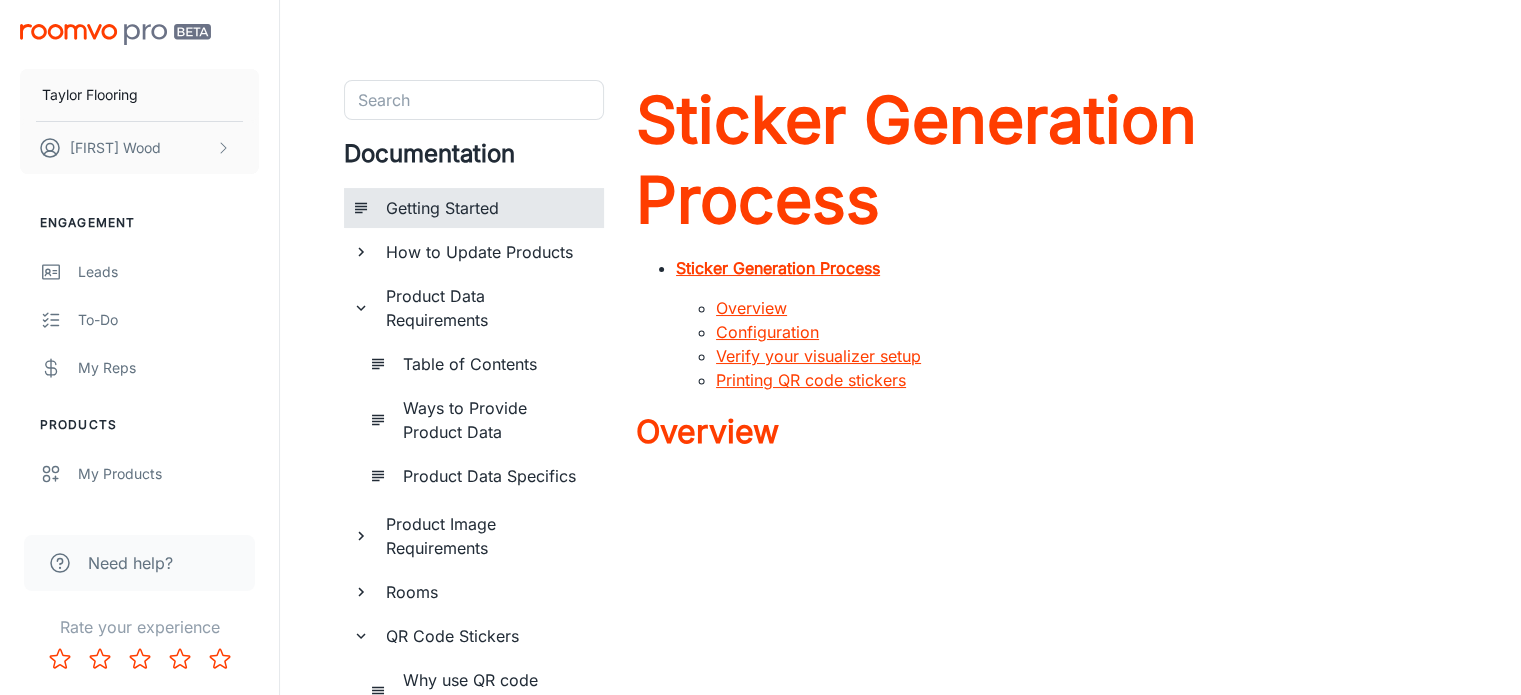 click on "Getting Started" at bounding box center [487, 208] 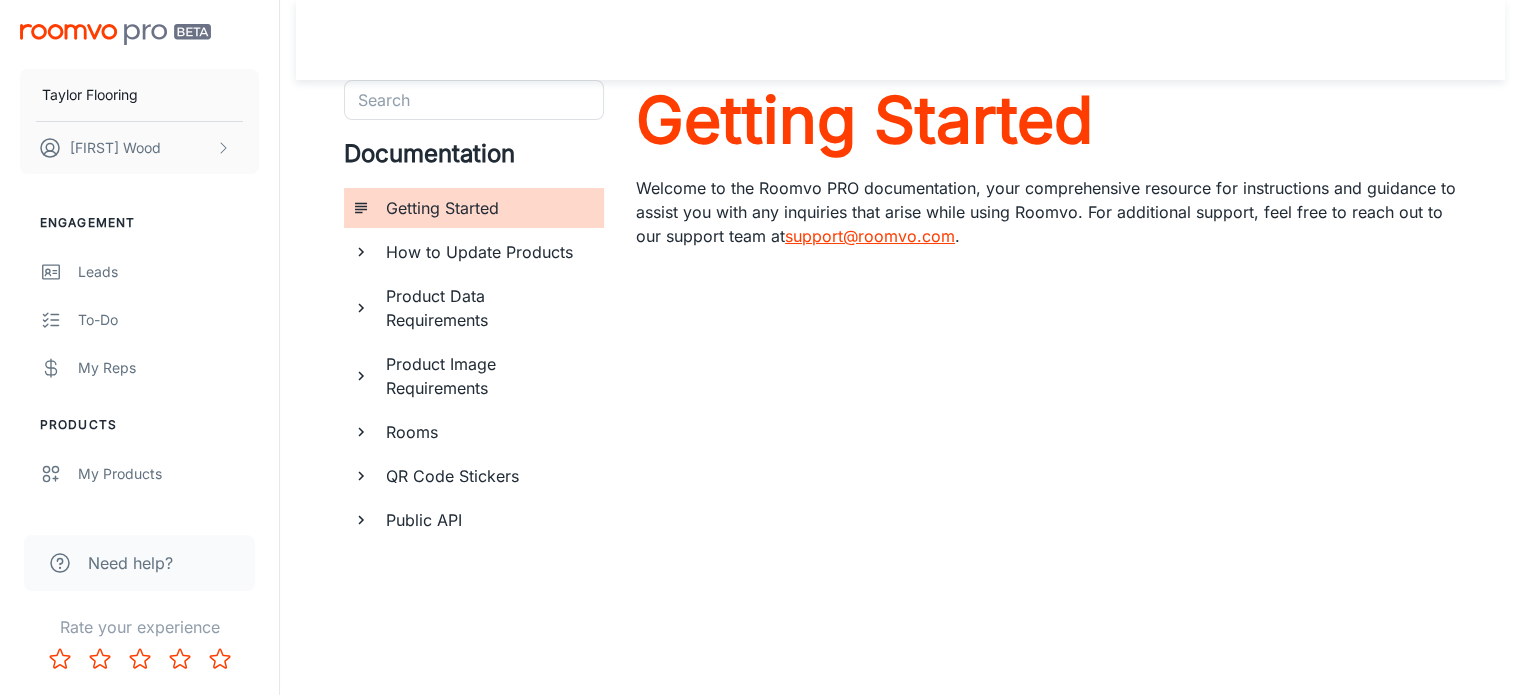scroll, scrollTop: 102, scrollLeft: 0, axis: vertical 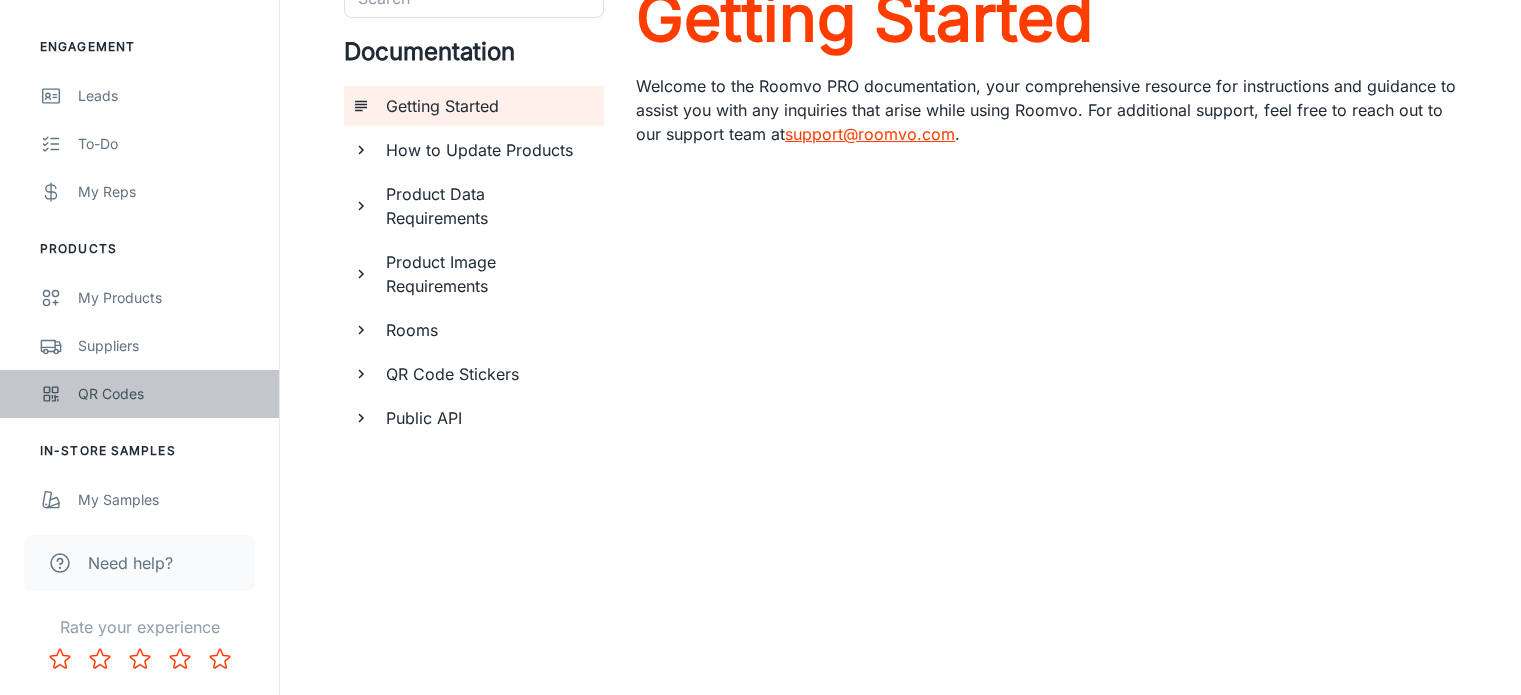 click on "QR Codes" at bounding box center [168, 394] 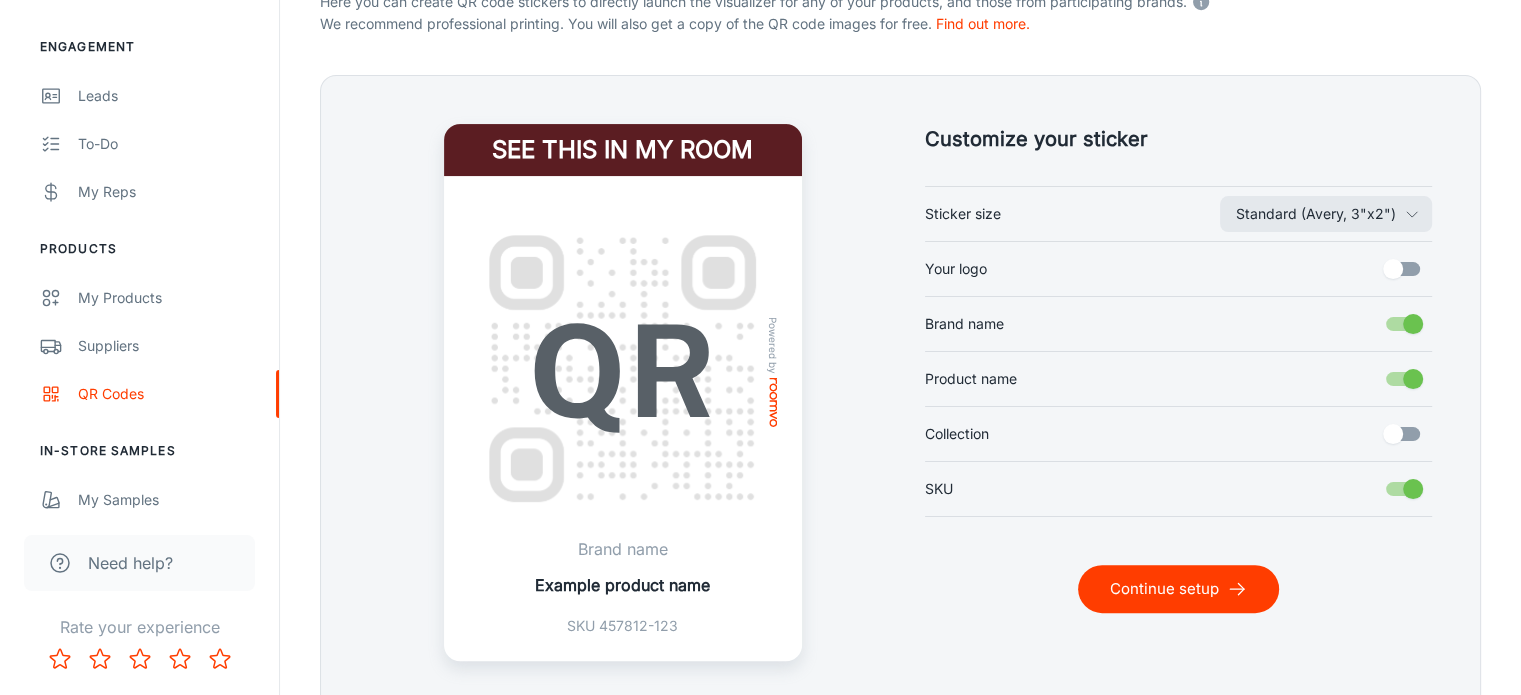 scroll, scrollTop: 426, scrollLeft: 0, axis: vertical 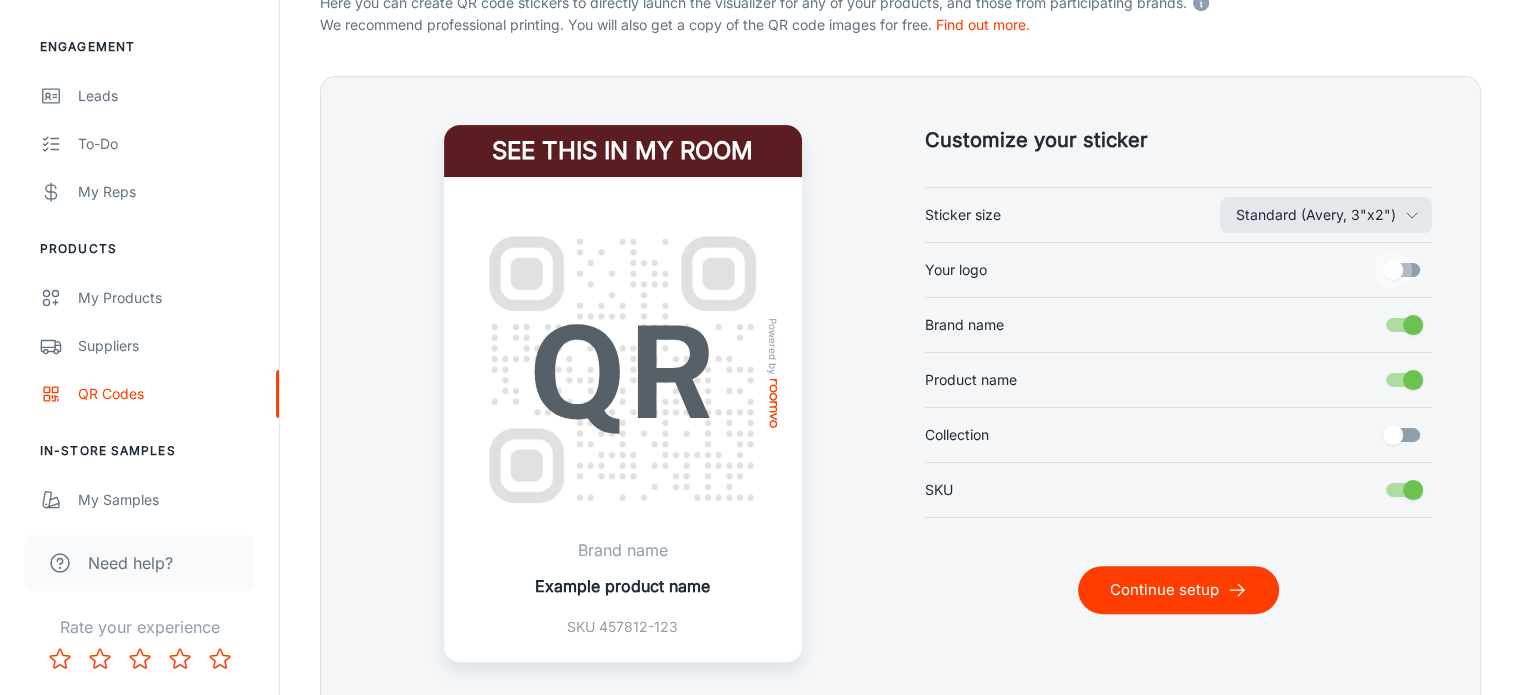 click on "Your logo" at bounding box center (1393, 270) 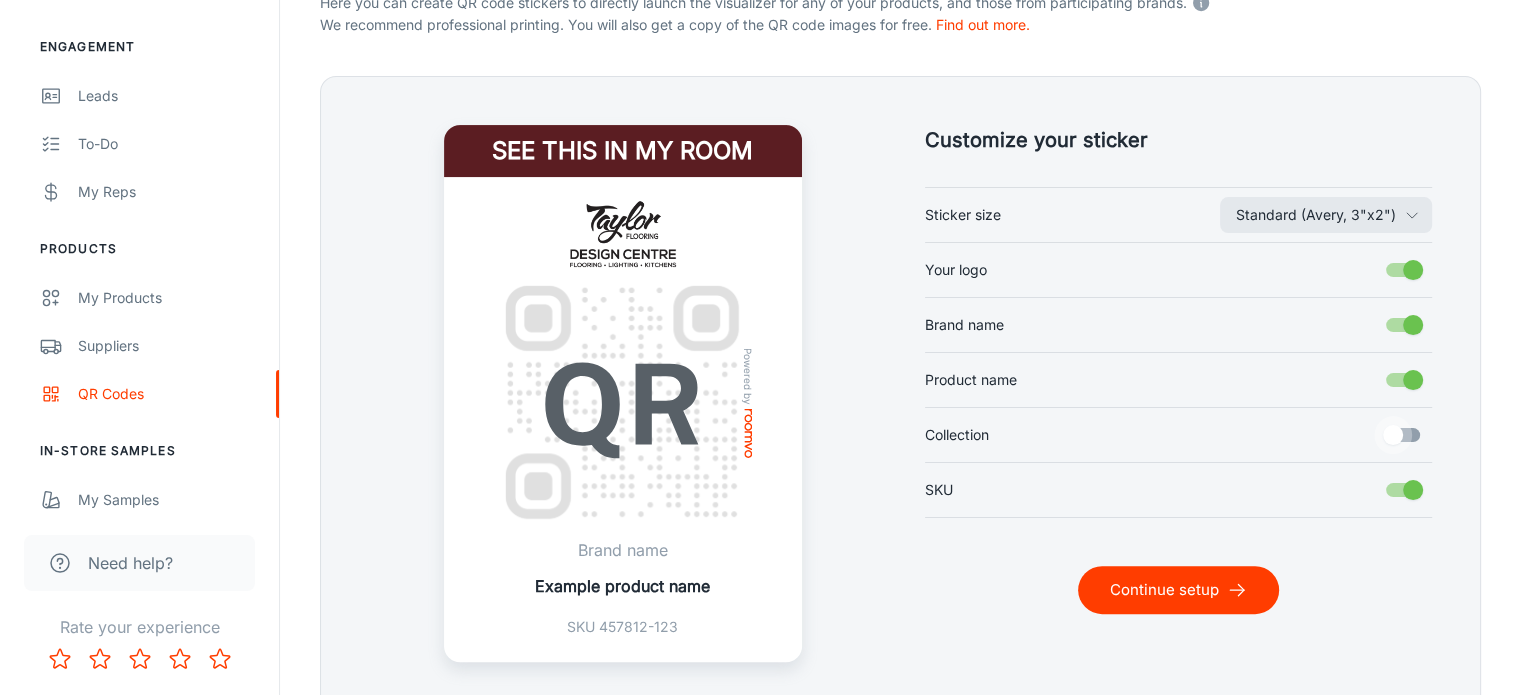 click on "Collection" at bounding box center [1393, 435] 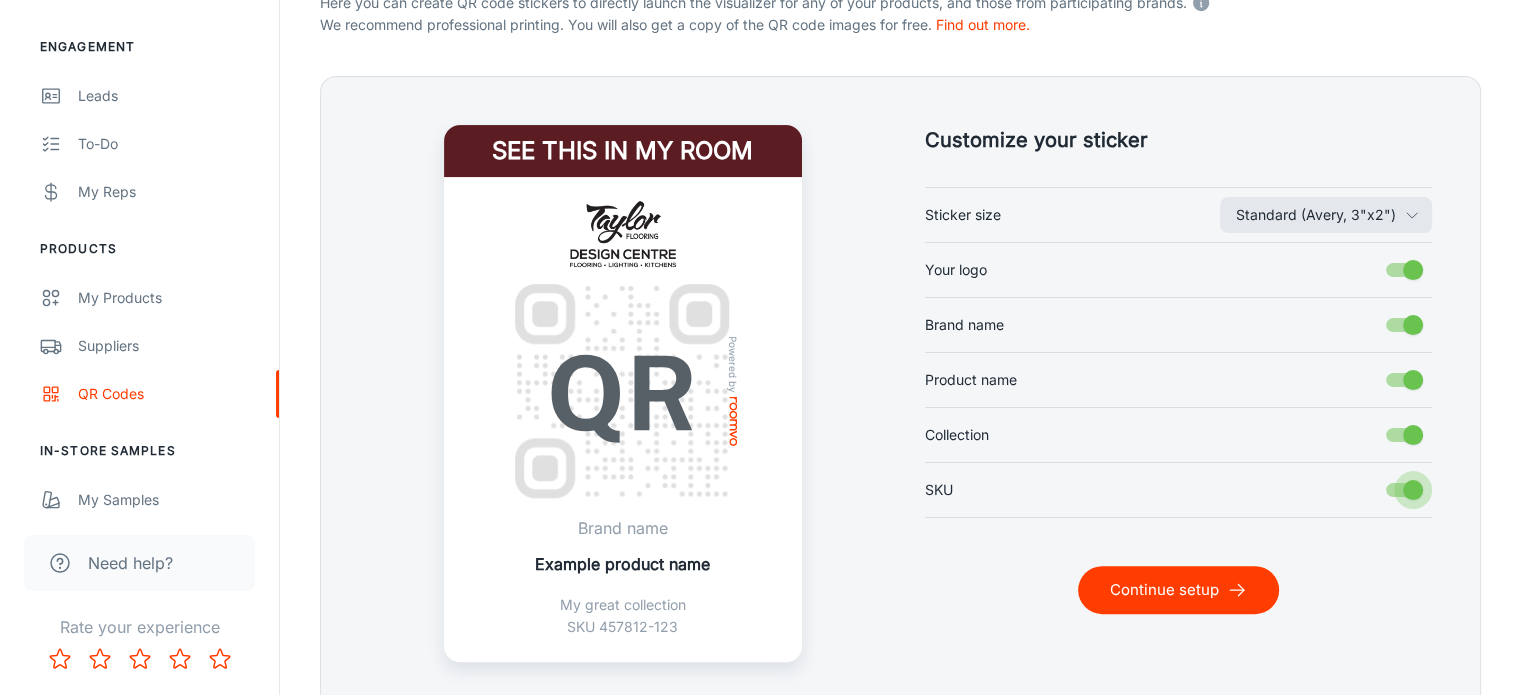 click on "SKU" at bounding box center [1413, 490] 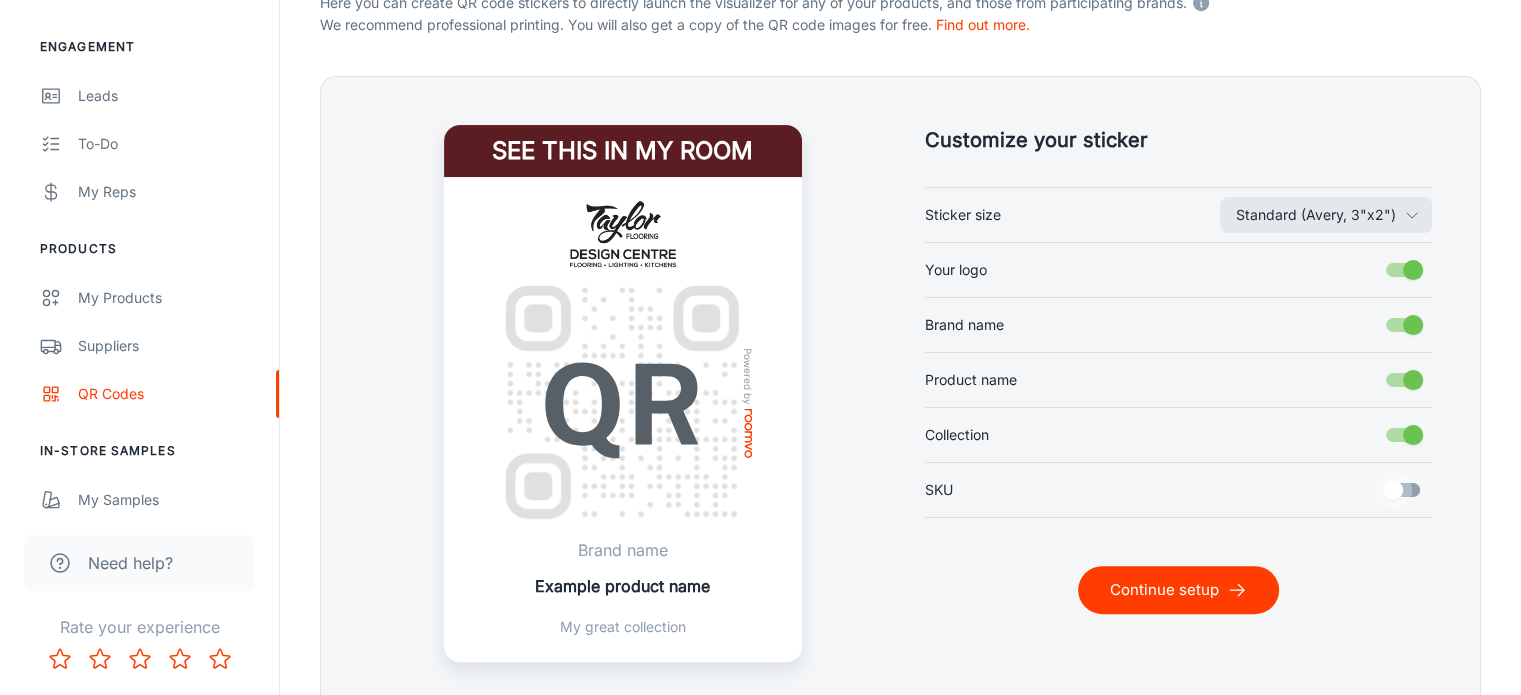 click on "SKU" at bounding box center [1393, 490] 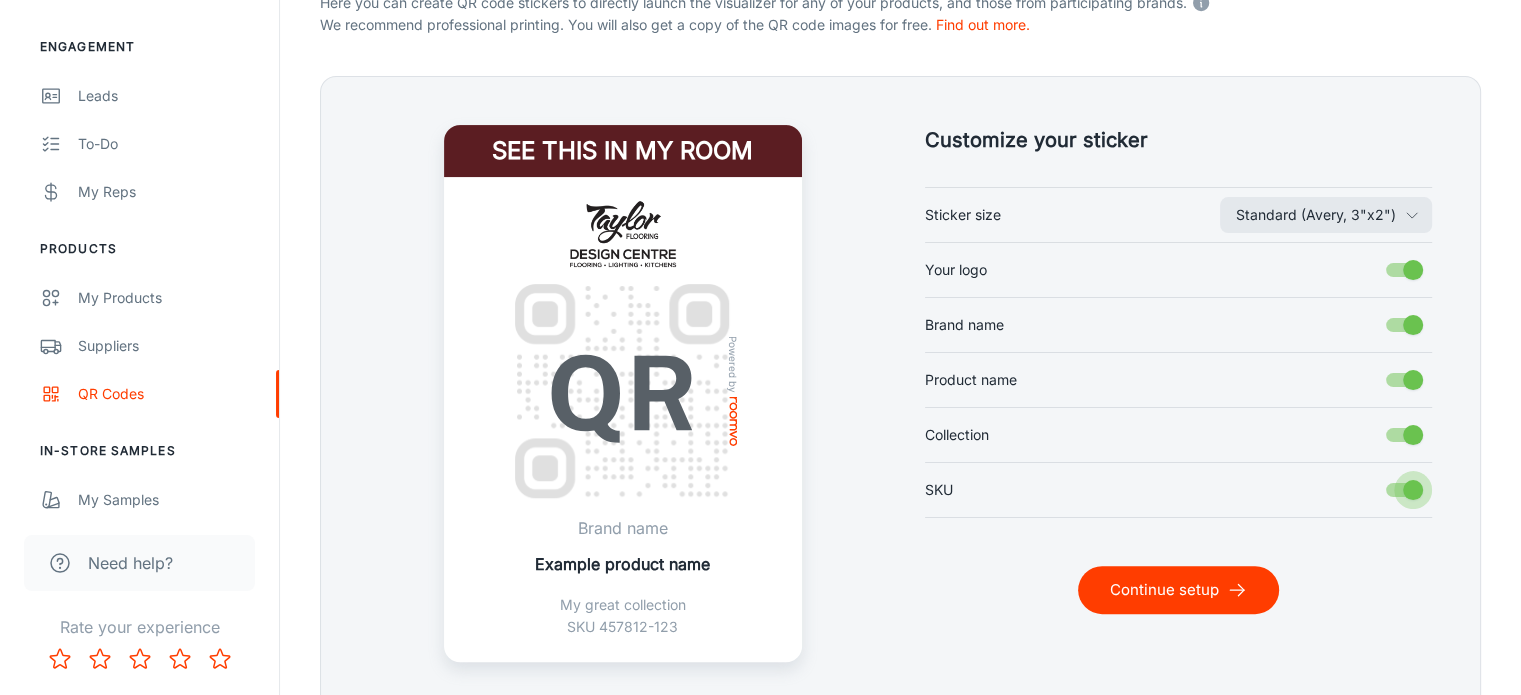 click on "SKU" at bounding box center [1413, 490] 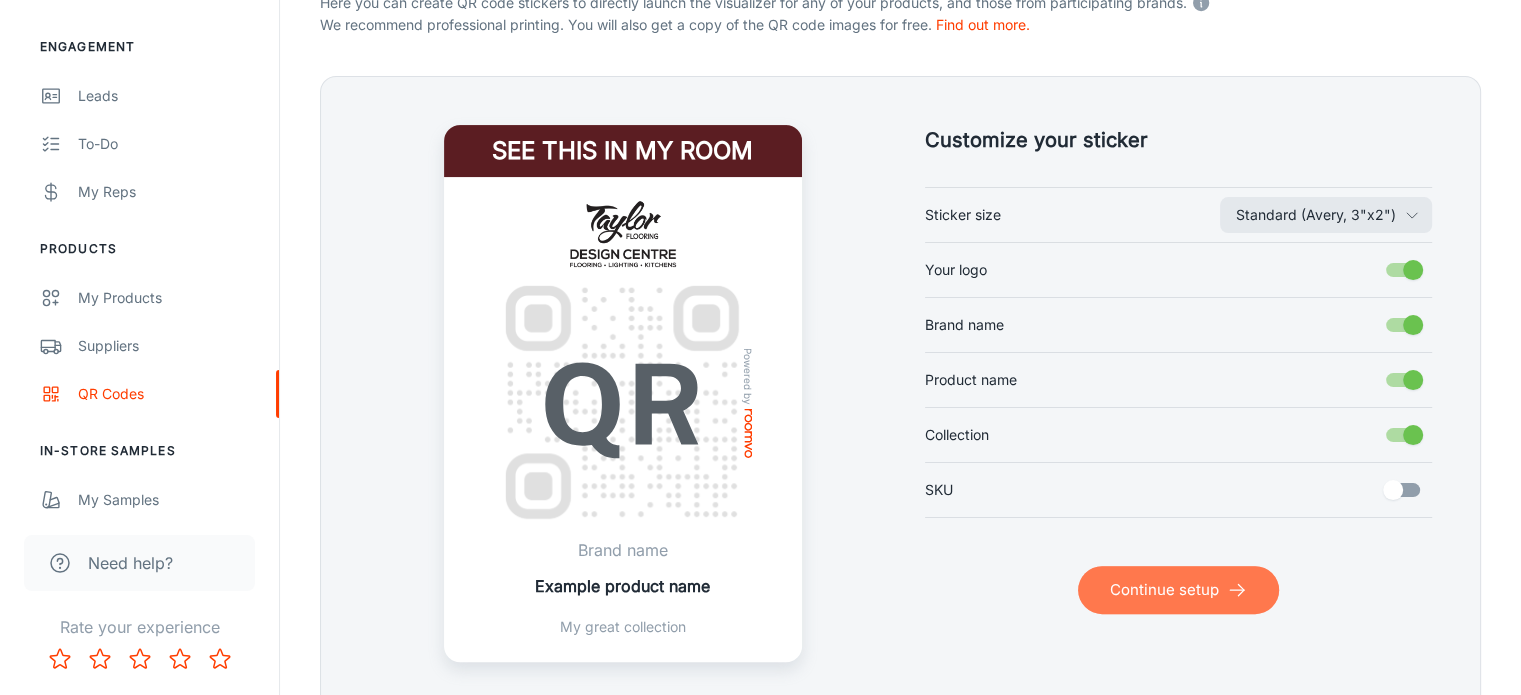 click on "Continue setup" at bounding box center [1178, 590] 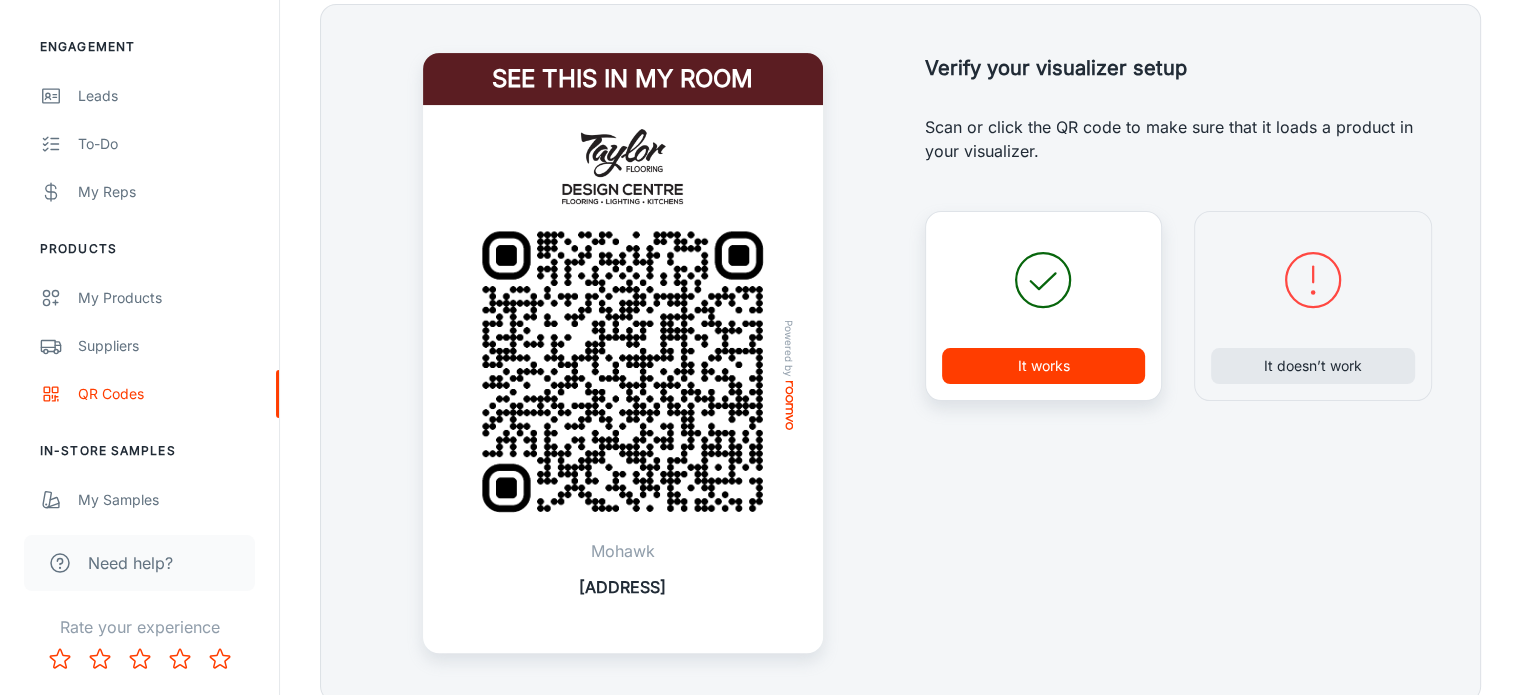 scroll, scrollTop: 0, scrollLeft: 0, axis: both 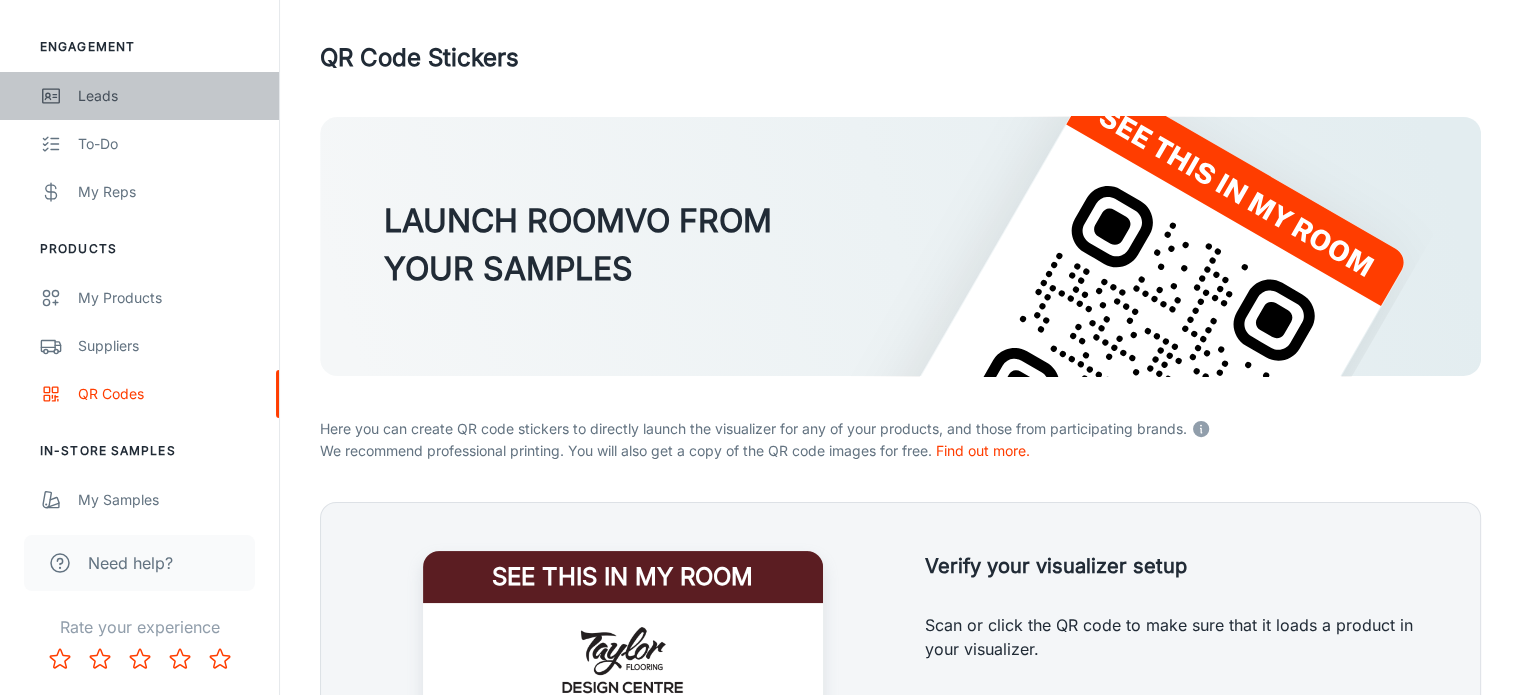 click on "Leads" at bounding box center [168, 96] 